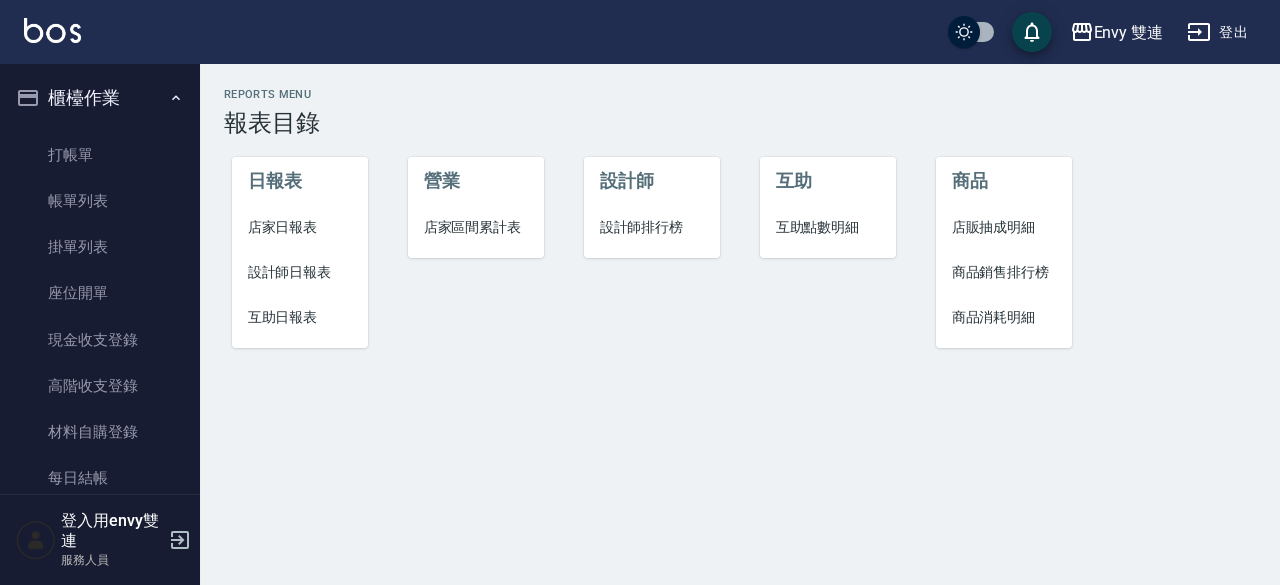 scroll, scrollTop: 0, scrollLeft: 0, axis: both 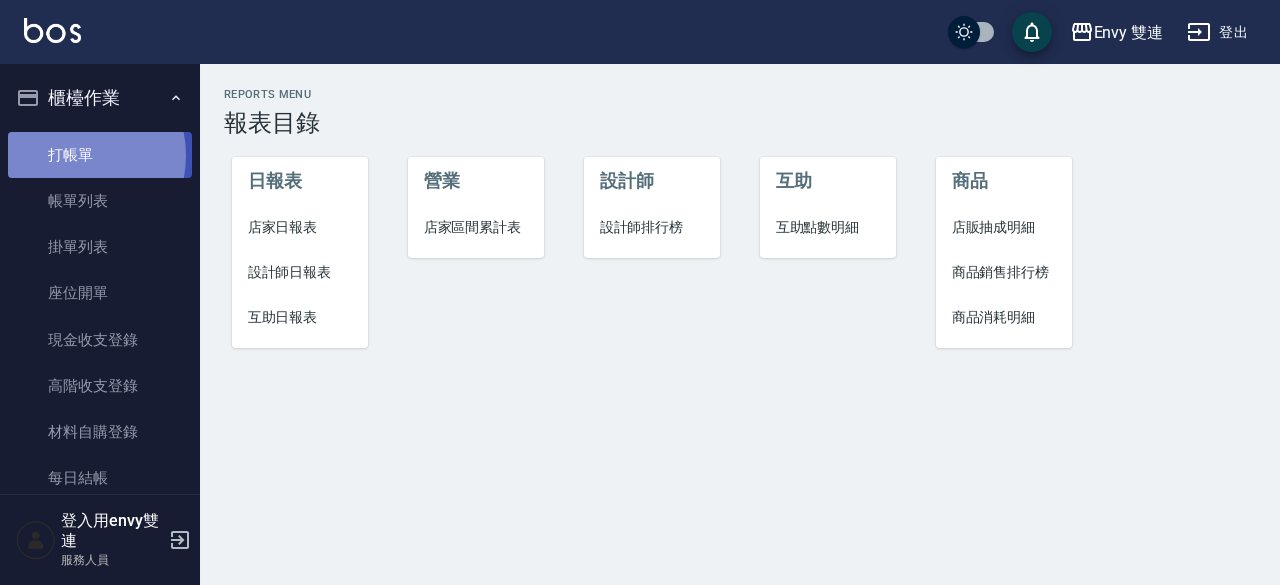 click on "打帳單" at bounding box center [100, 155] 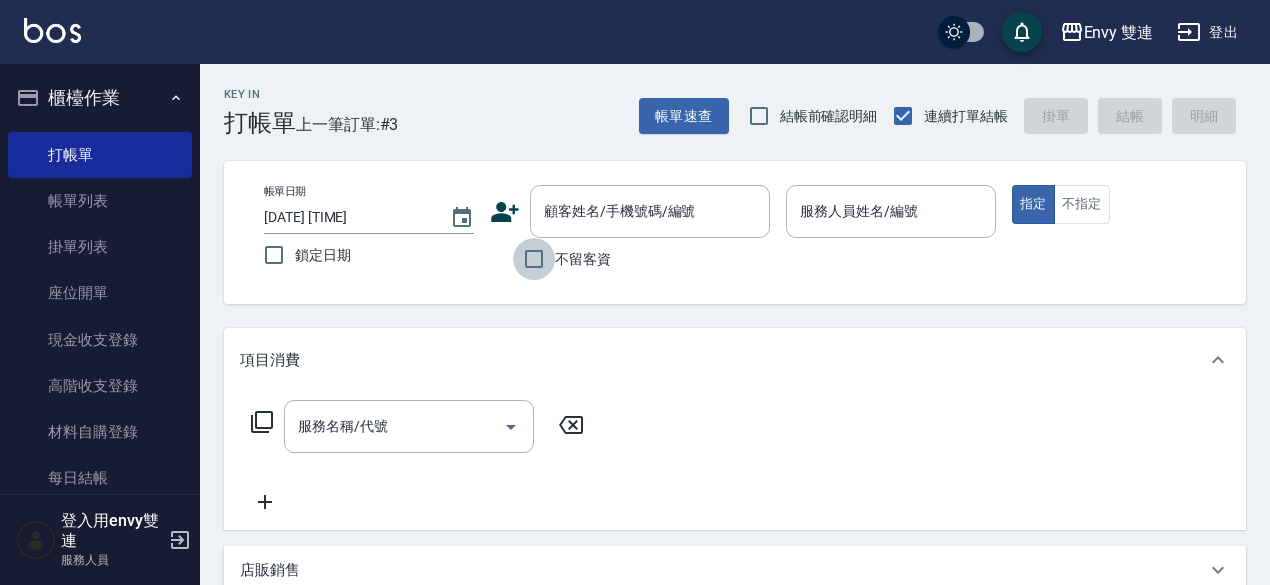click on "不留客資" at bounding box center (534, 259) 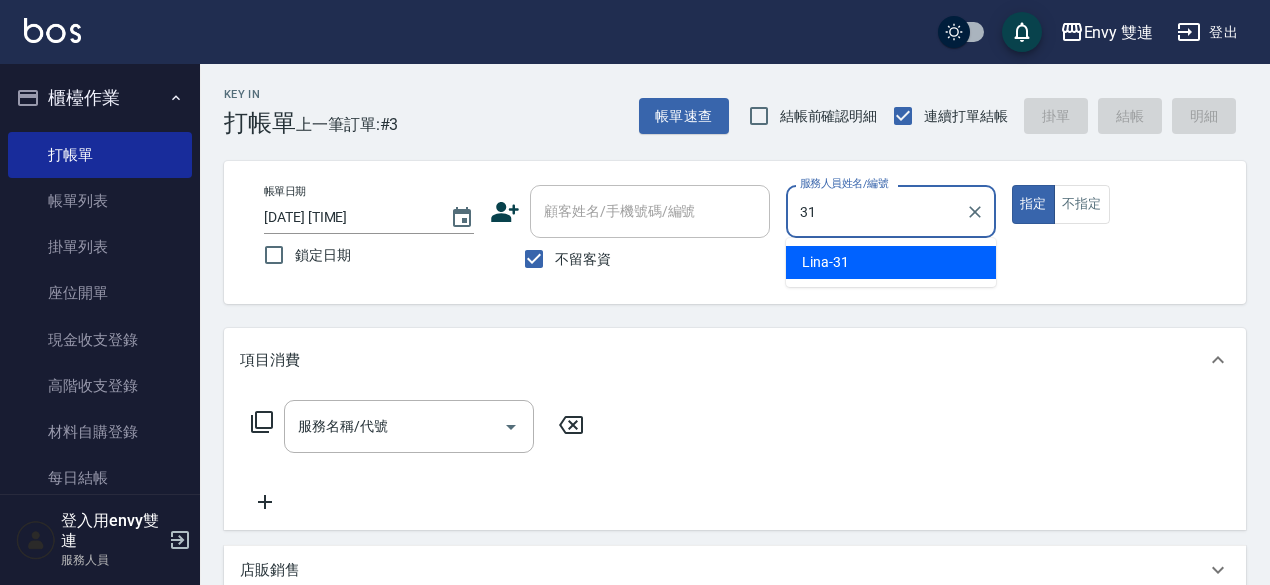type on "Lina-31" 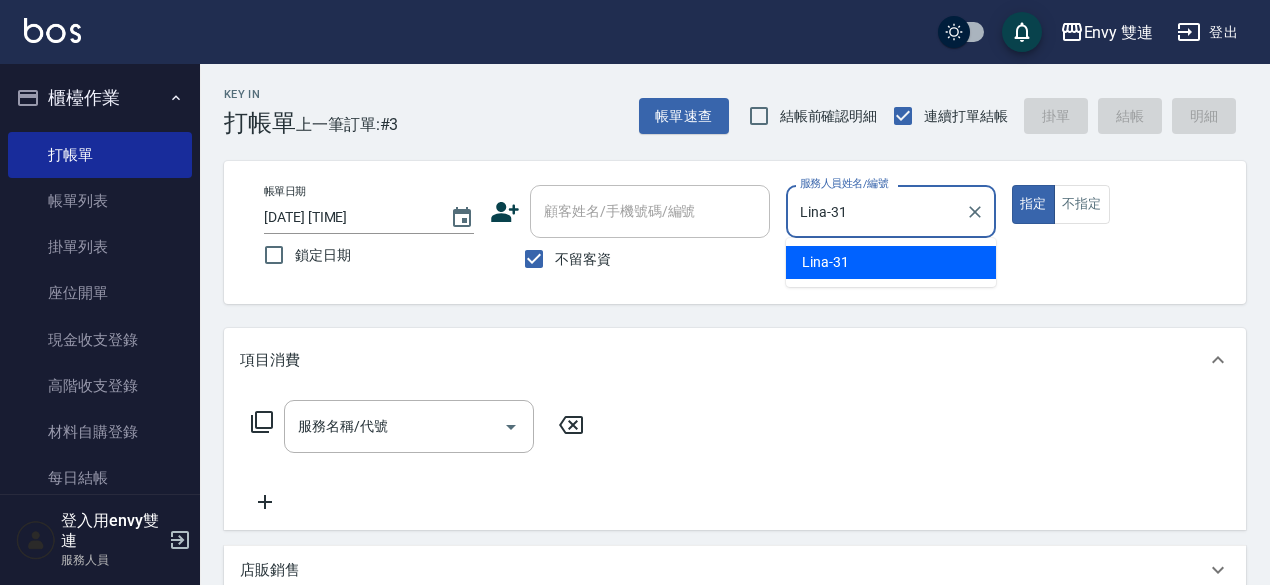 type on "true" 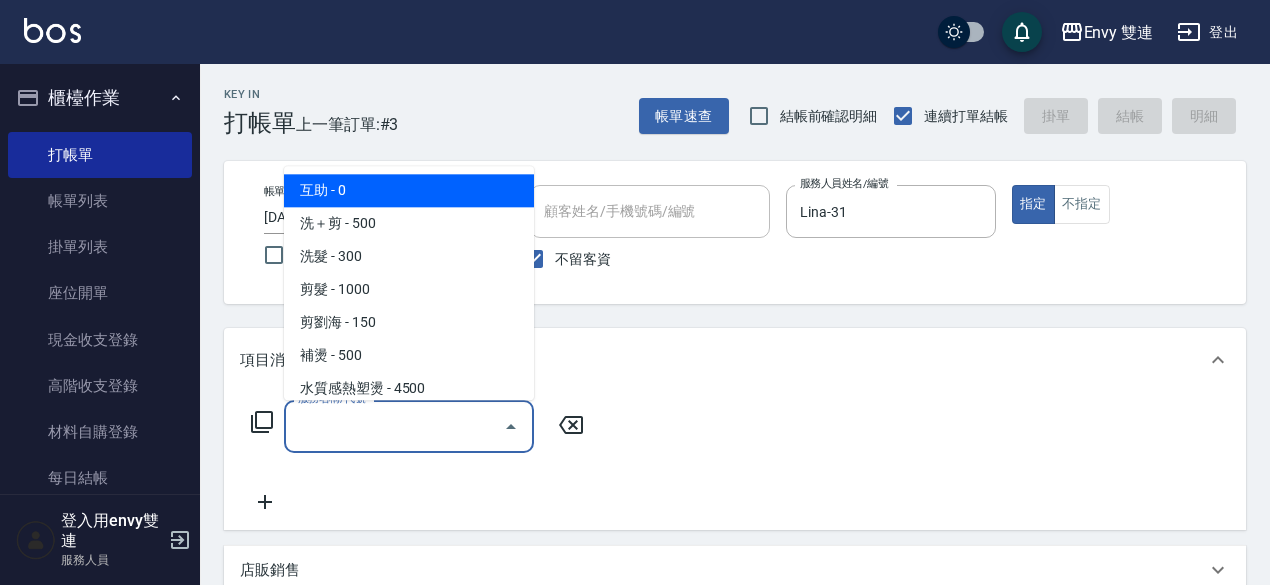 click on "服務名稱/代號" at bounding box center [394, 426] 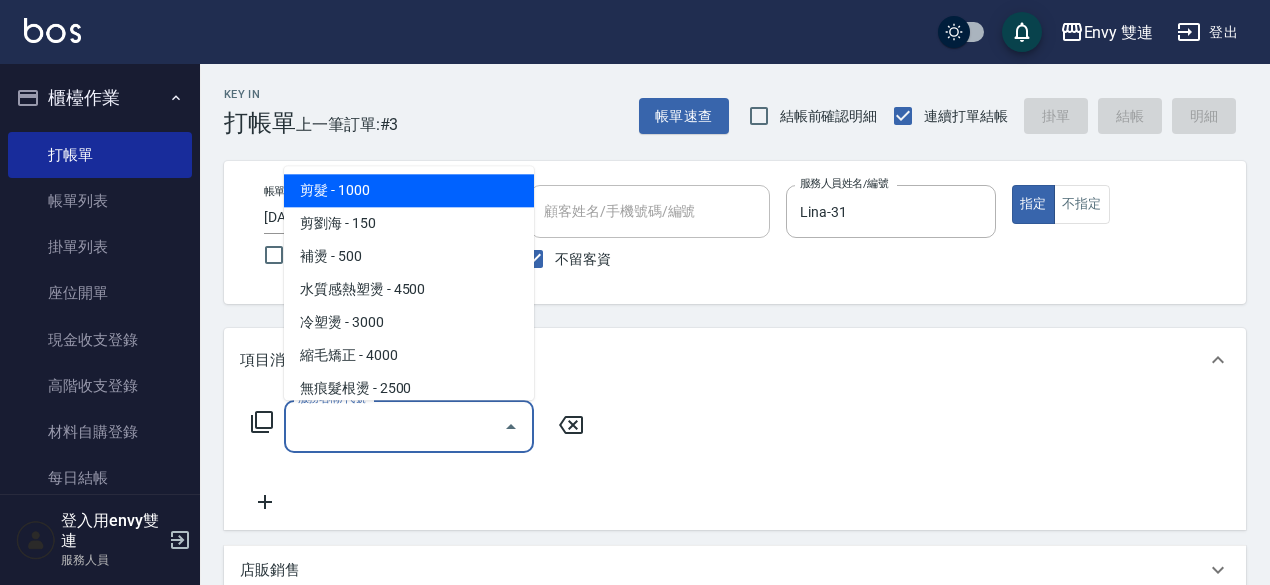 scroll, scrollTop: 100, scrollLeft: 0, axis: vertical 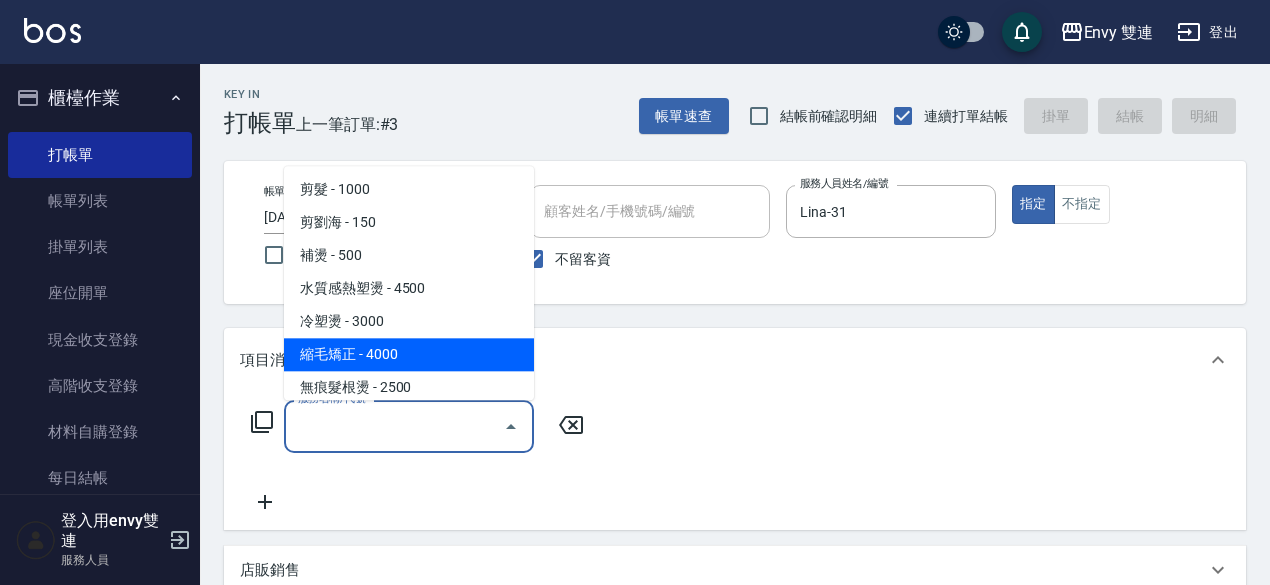 click on "縮毛矯正  - 4000" at bounding box center [409, 354] 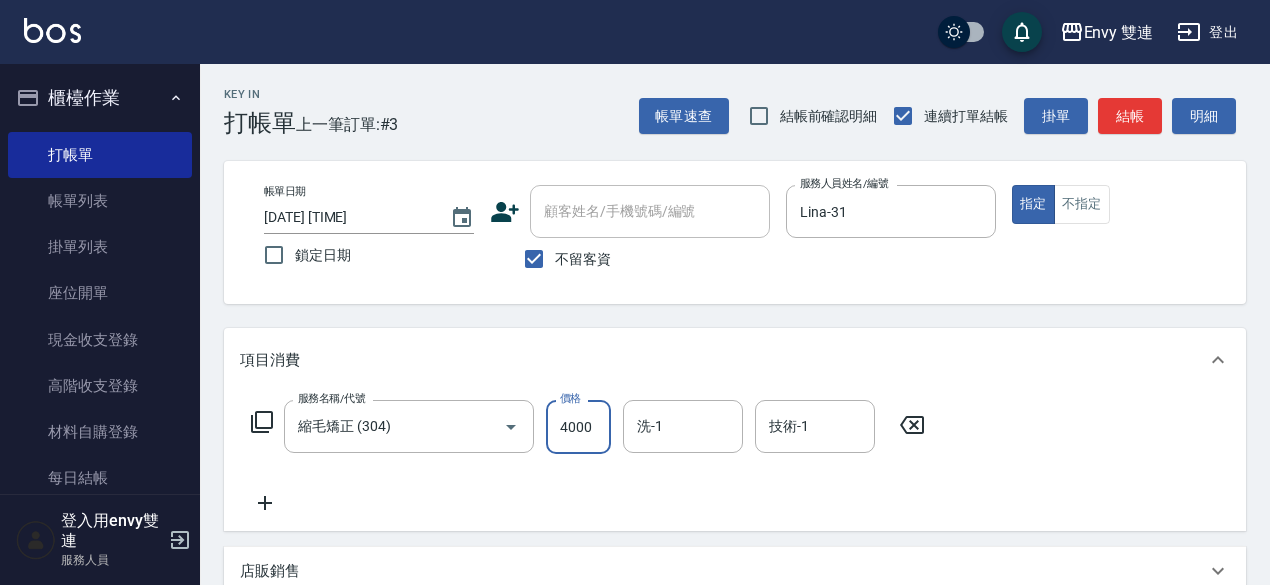 click on "4000" at bounding box center [578, 427] 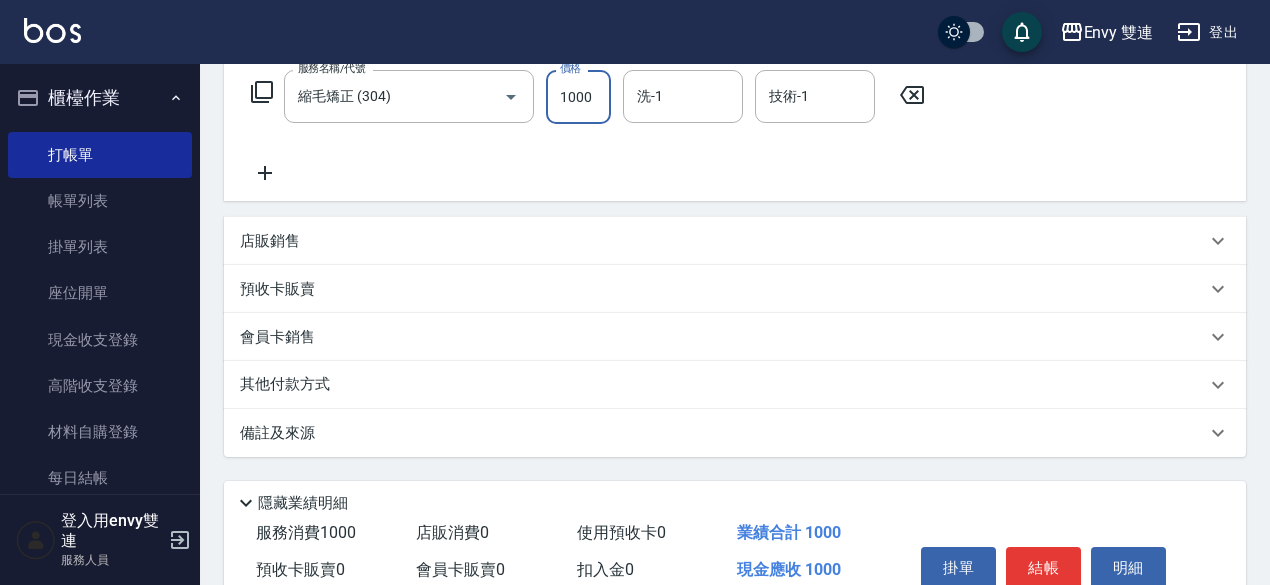 scroll, scrollTop: 426, scrollLeft: 0, axis: vertical 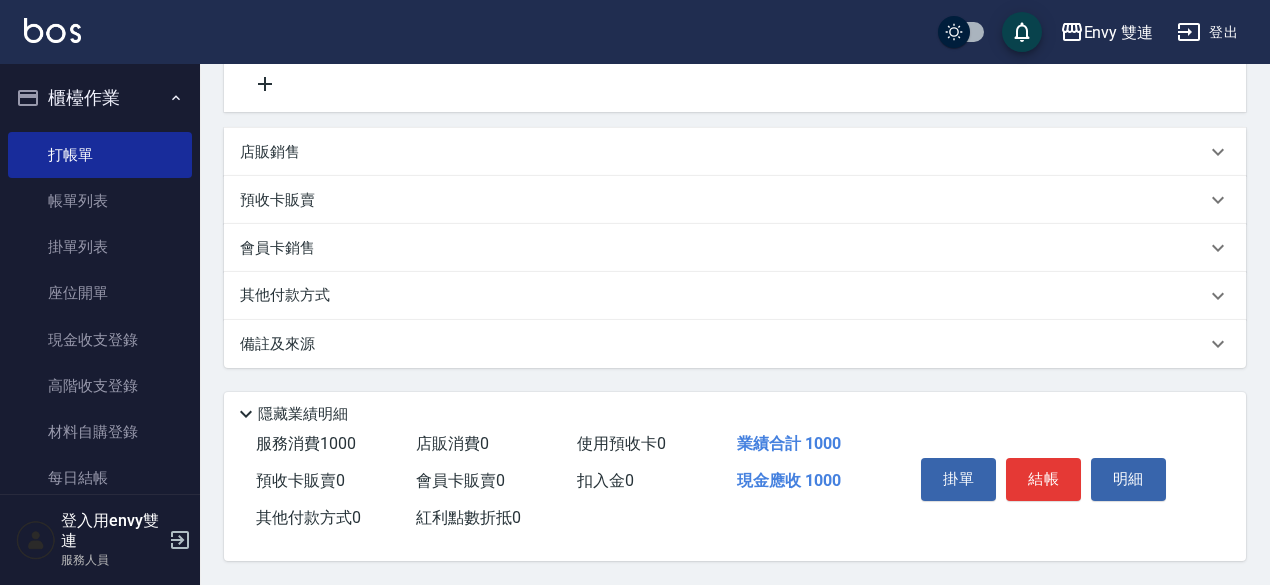 type on "1000" 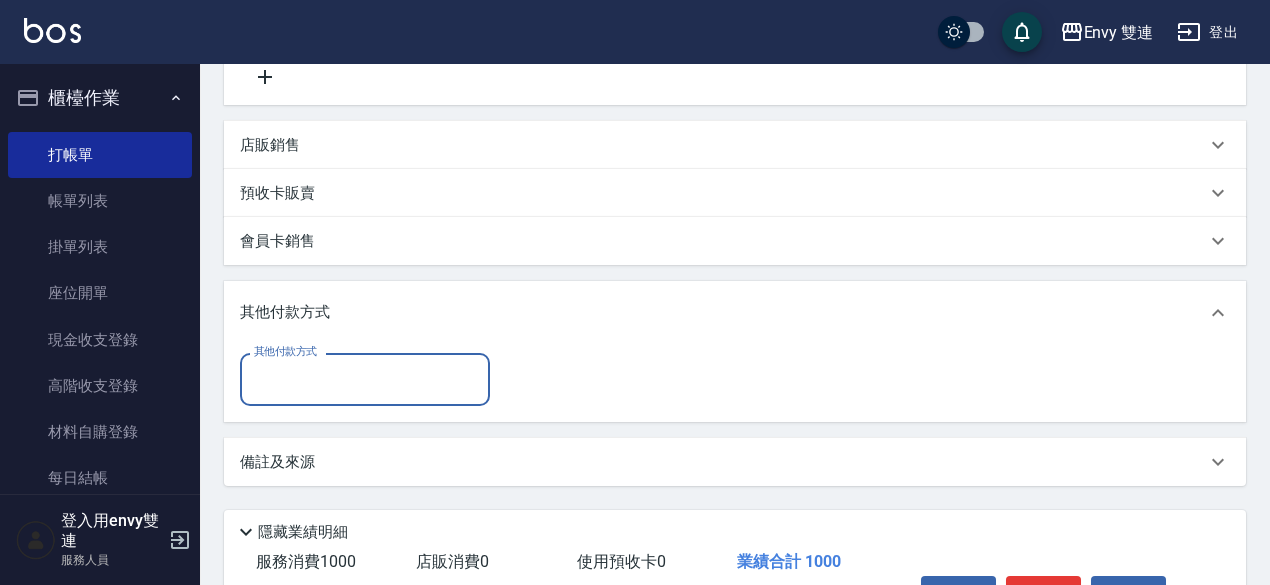 scroll, scrollTop: 0, scrollLeft: 0, axis: both 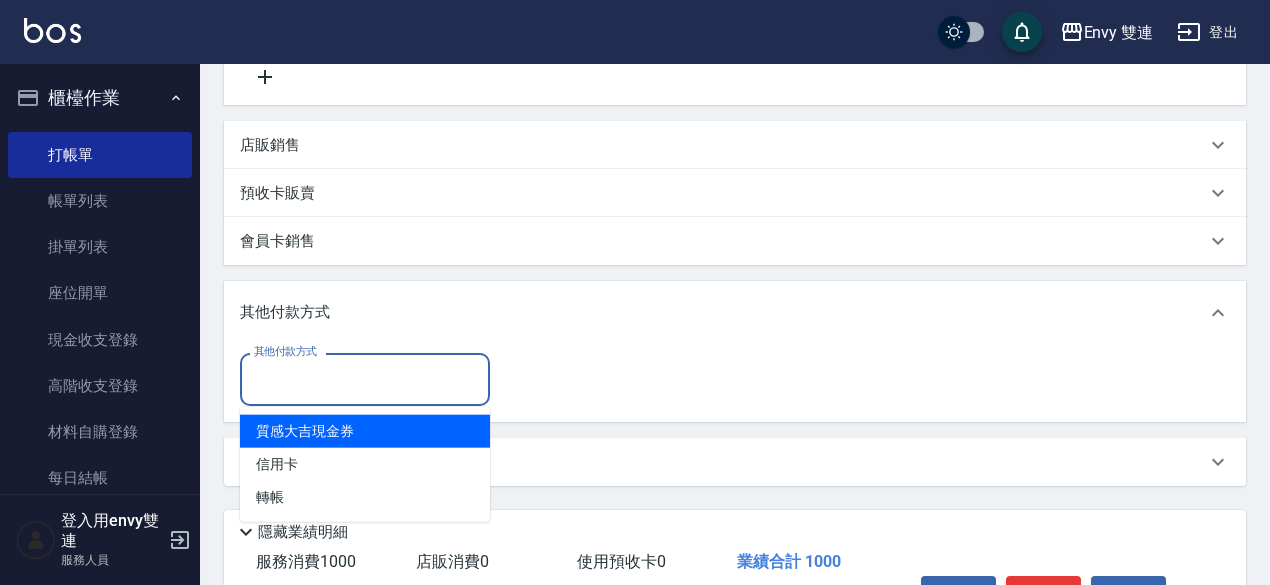 click on "其他付款方式" at bounding box center [365, 379] 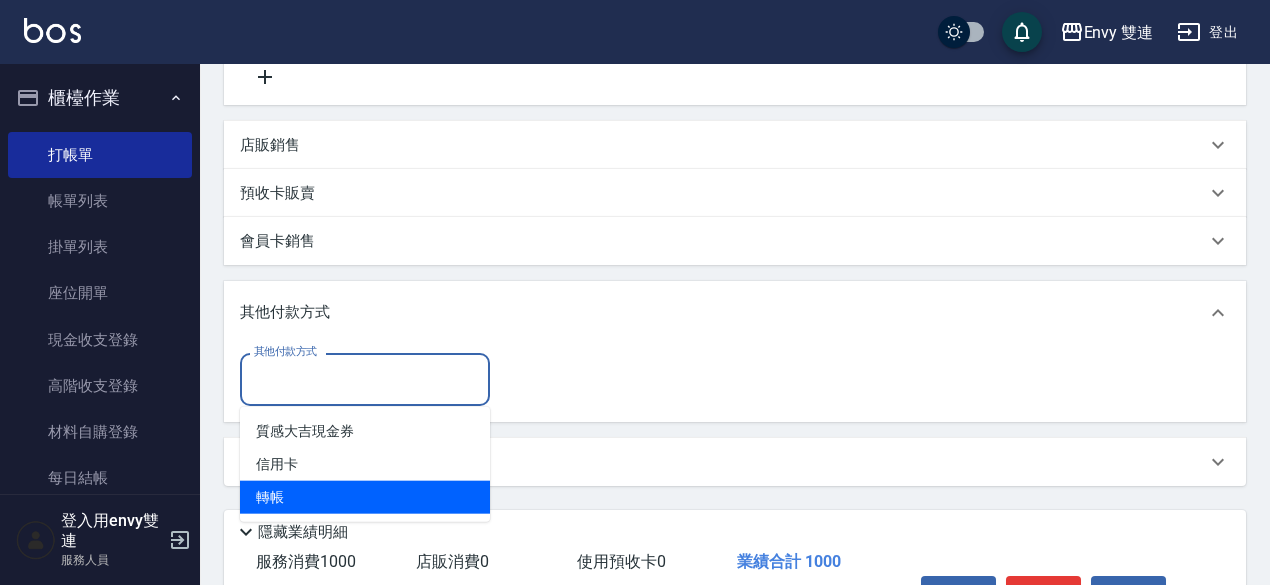 click on "轉帳" at bounding box center [365, 497] 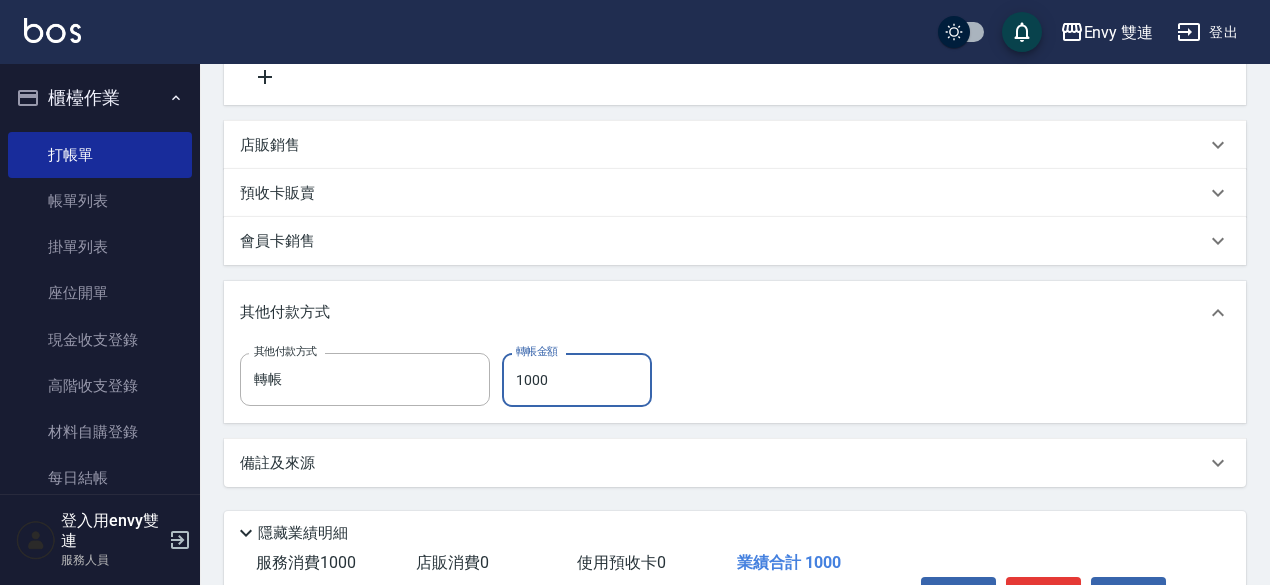 scroll, scrollTop: 552, scrollLeft: 0, axis: vertical 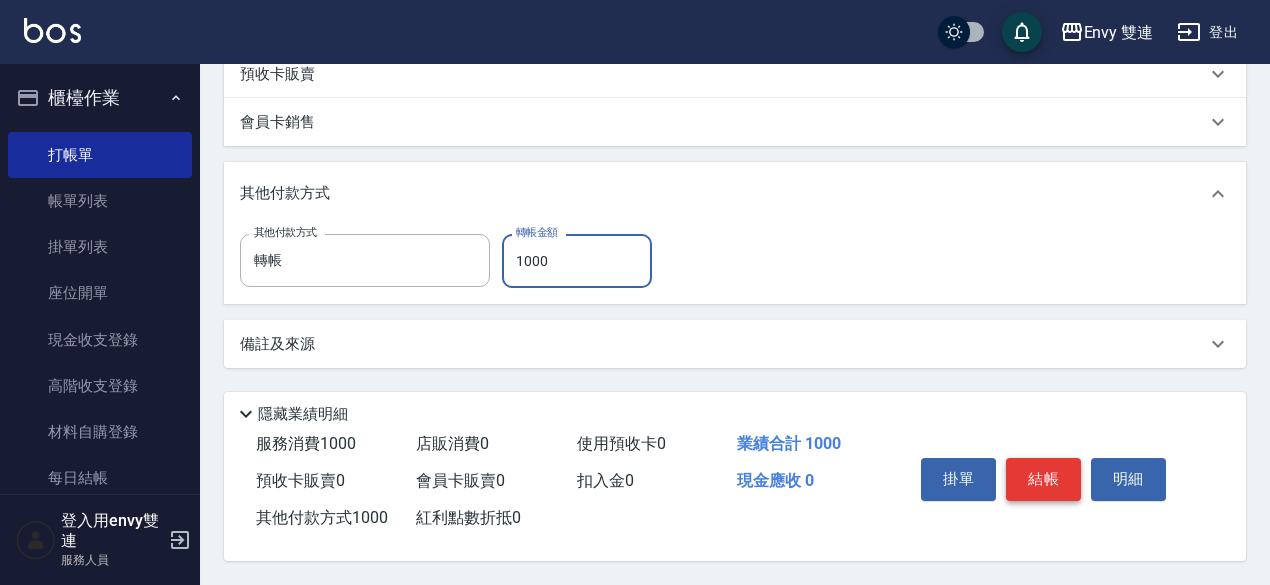 type on "1000" 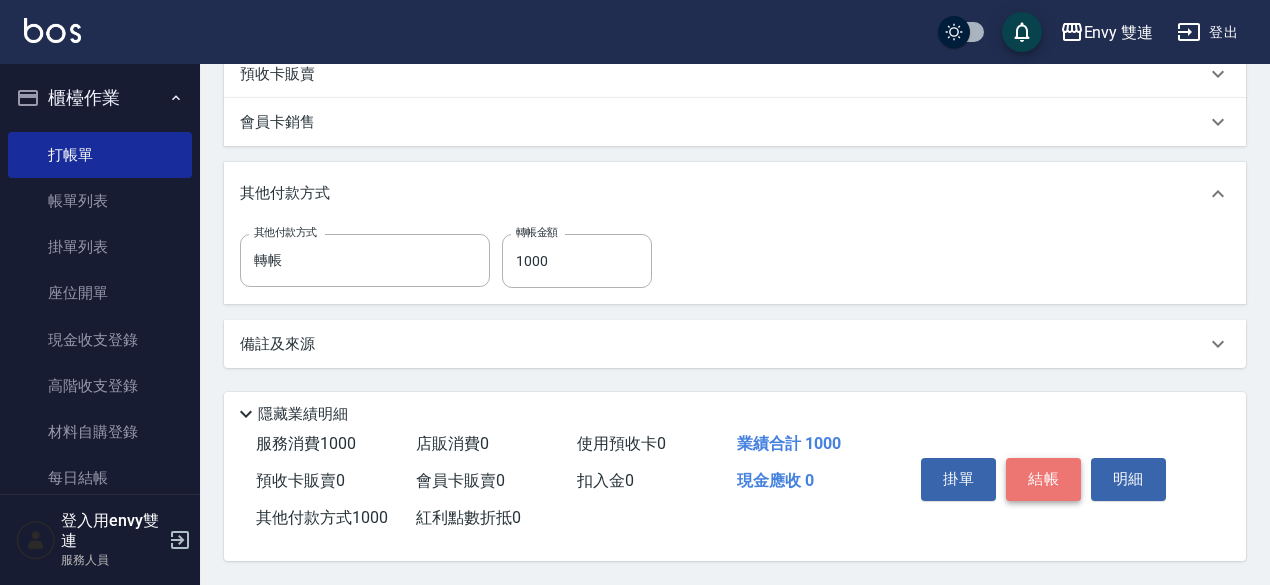 click on "結帳" at bounding box center (1043, 479) 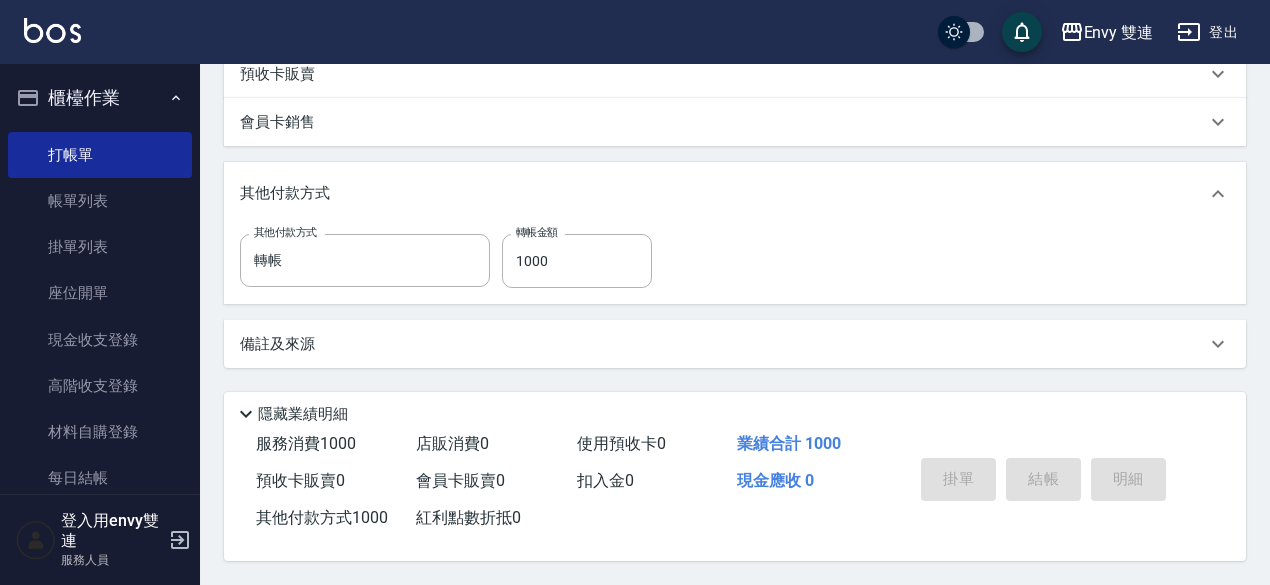 type on "[DATE] [TIME]" 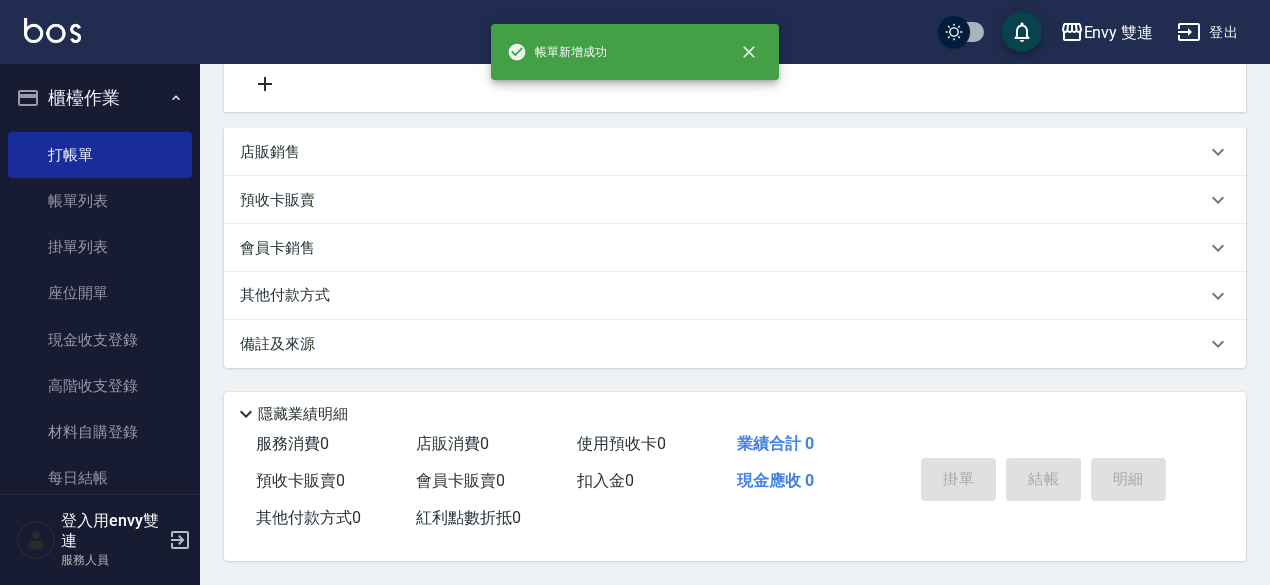 scroll, scrollTop: 0, scrollLeft: 0, axis: both 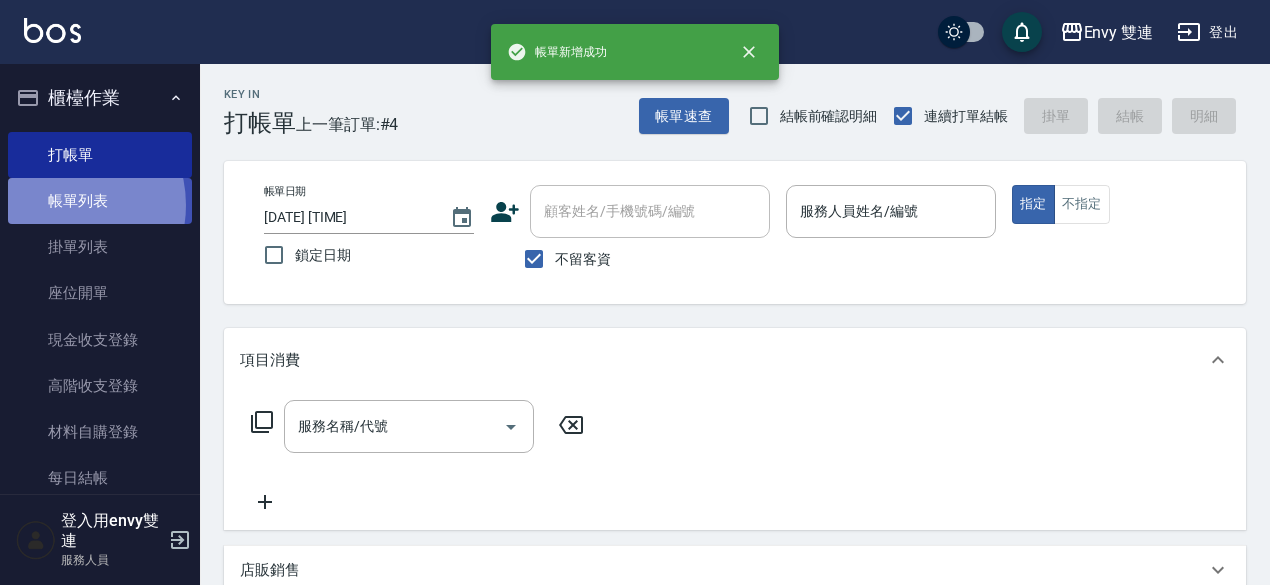 click on "帳單列表" at bounding box center (100, 201) 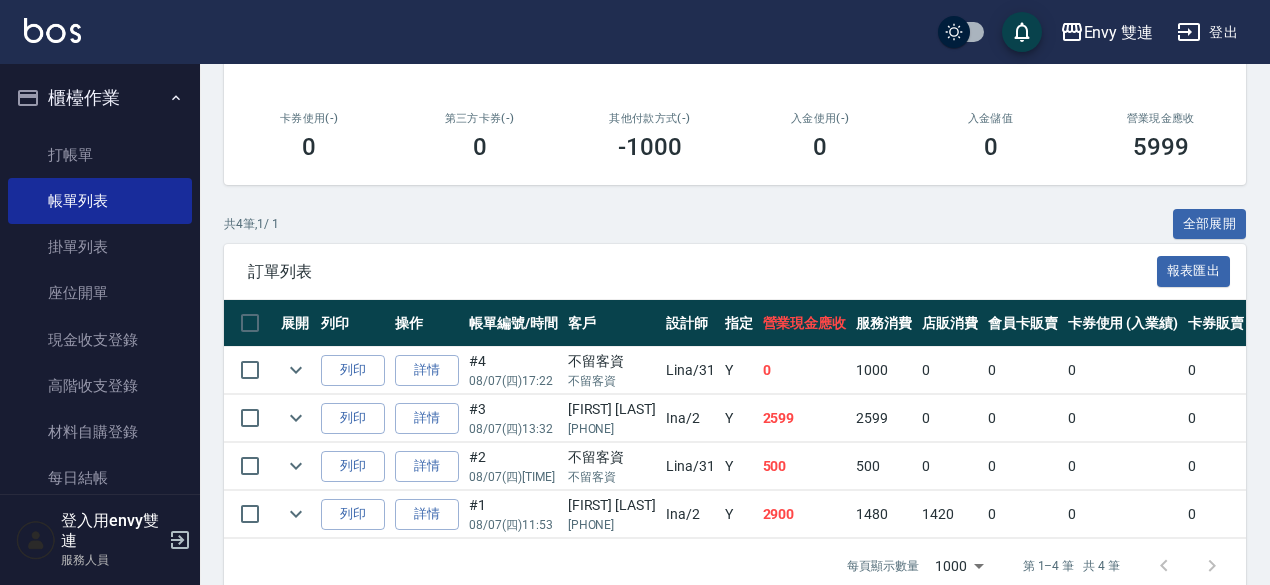scroll, scrollTop: 320, scrollLeft: 0, axis: vertical 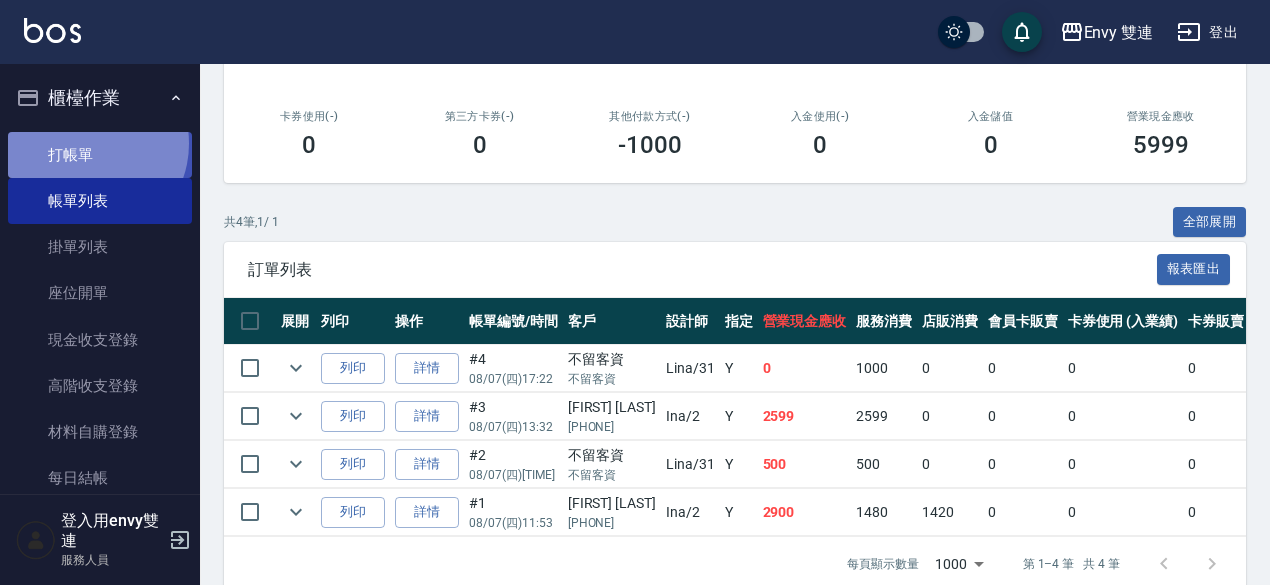 click on "打帳單" at bounding box center [100, 155] 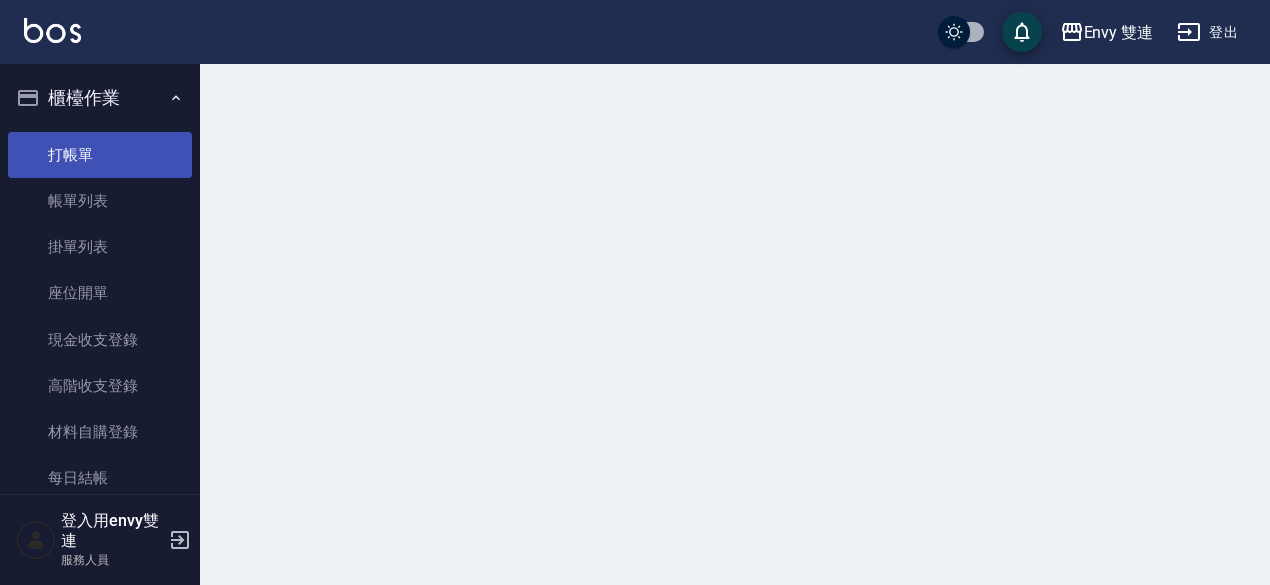 scroll, scrollTop: 0, scrollLeft: 0, axis: both 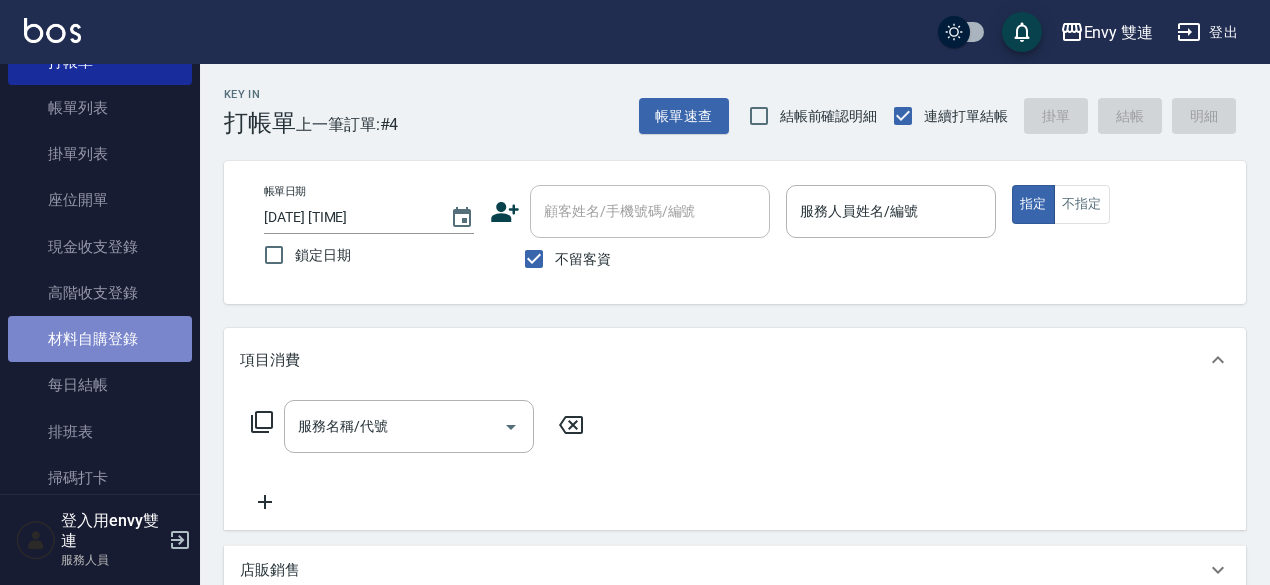 click on "材料自購登錄" at bounding box center (100, 339) 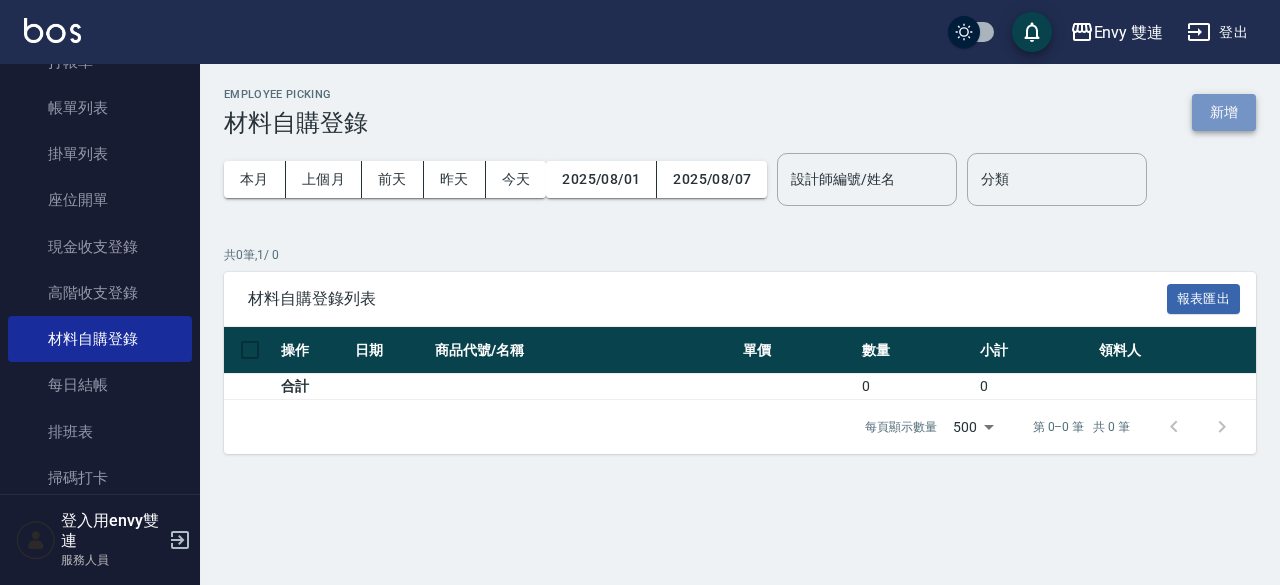 click on "新增" at bounding box center (1224, 112) 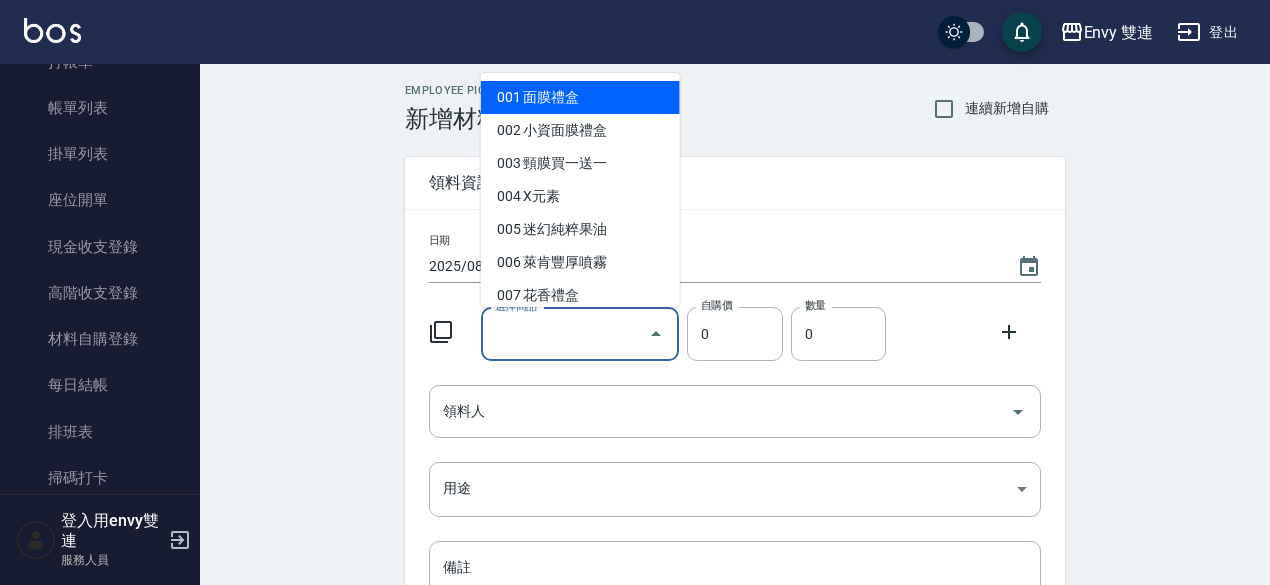 click on "選擇商品" at bounding box center (565, 334) 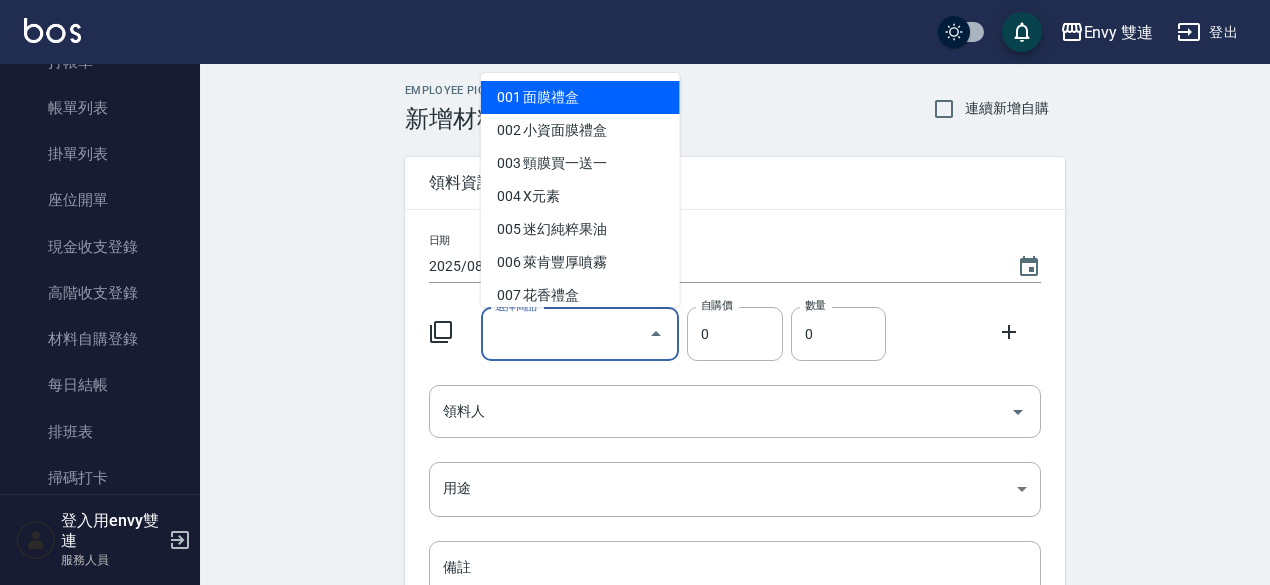 type on "里歐雙氧水" 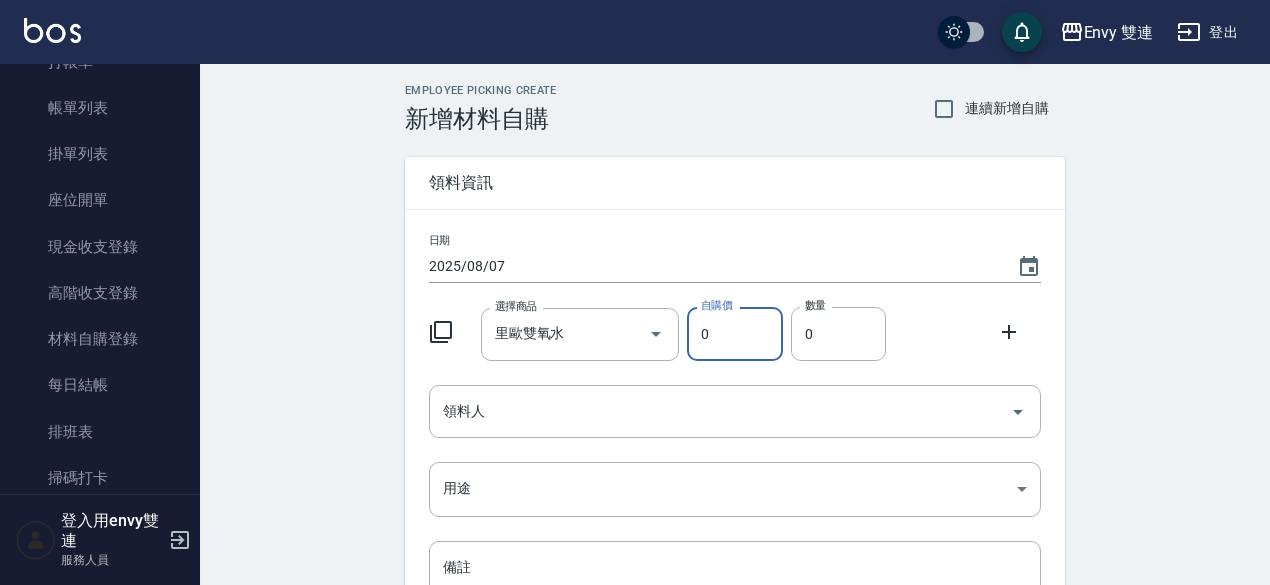 click on "0" at bounding box center [734, 334] 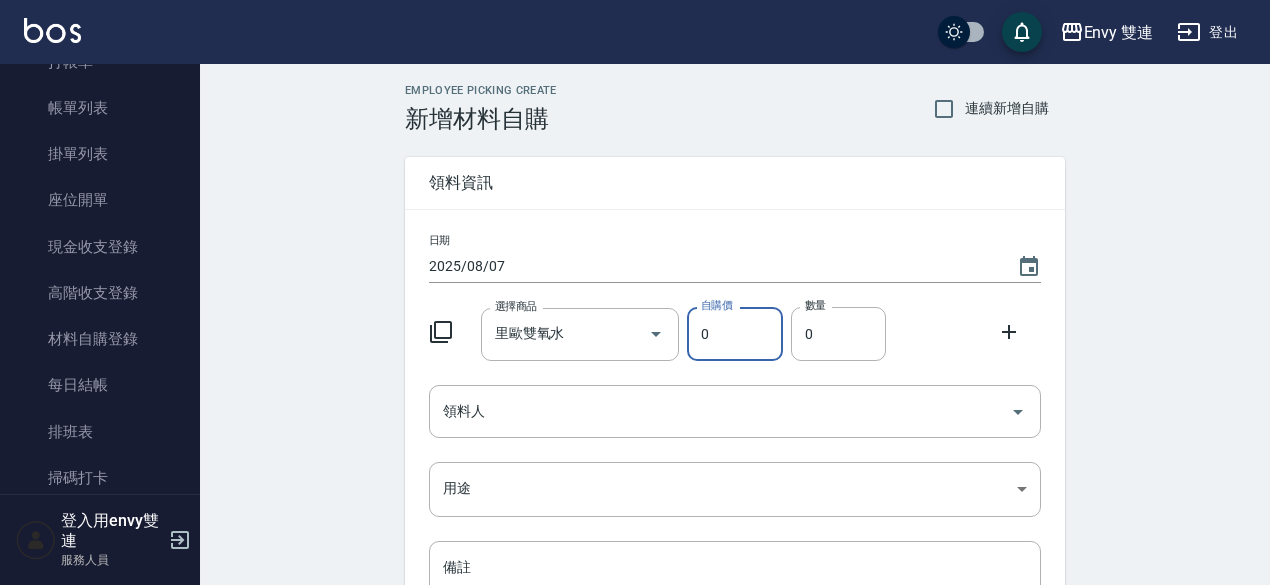 type on "0" 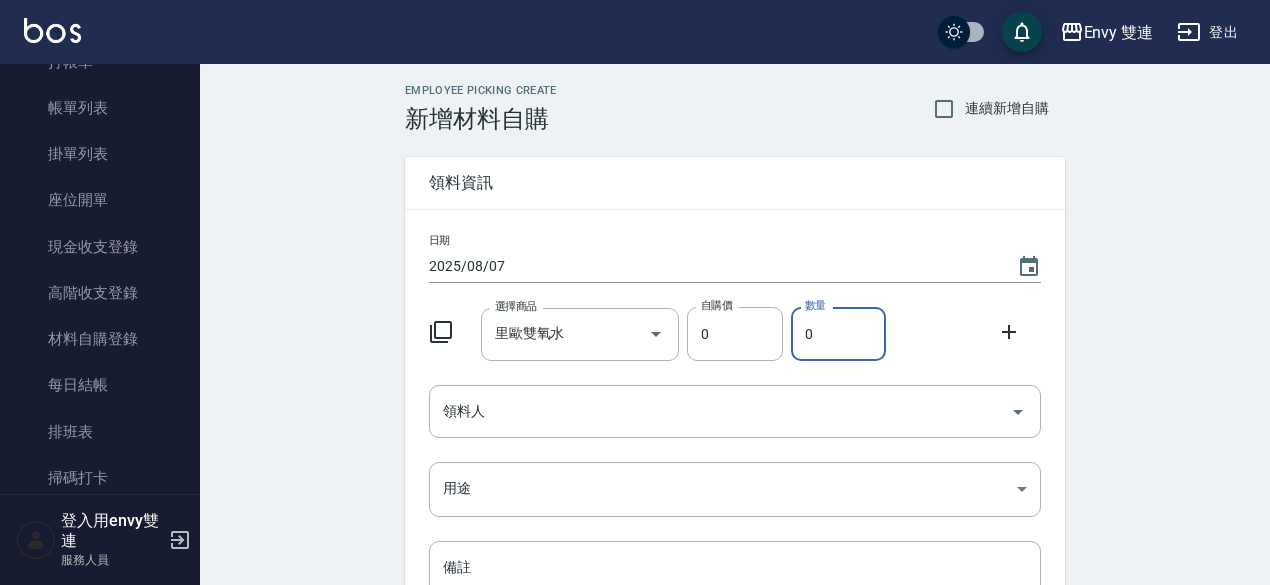 click on "0" at bounding box center [838, 334] 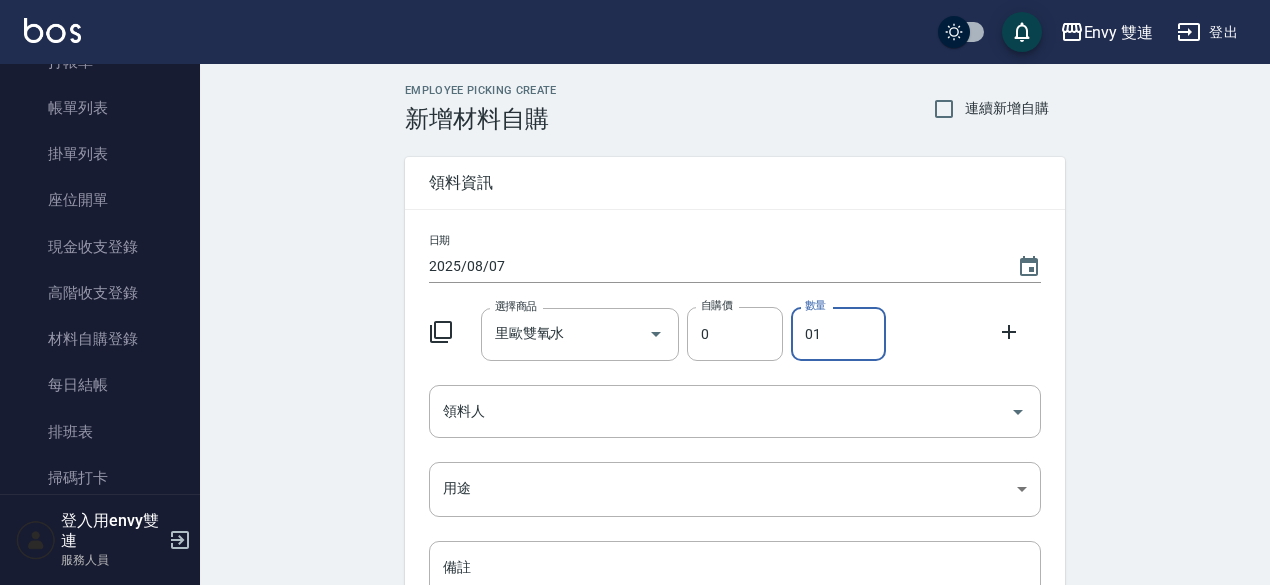 type on "01" 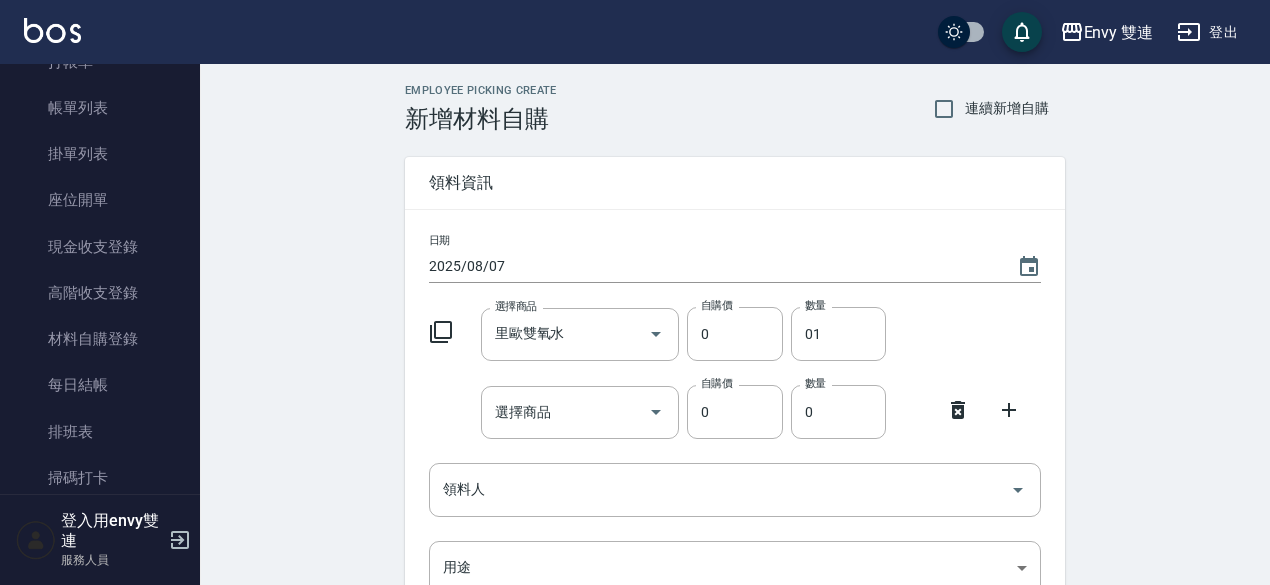 click 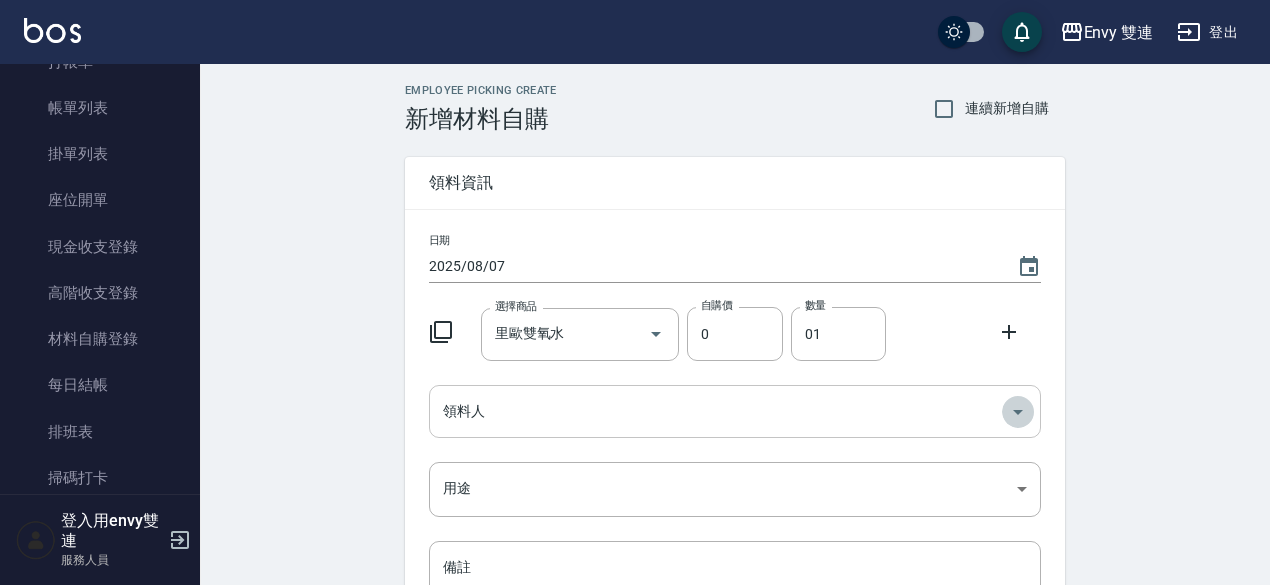 click 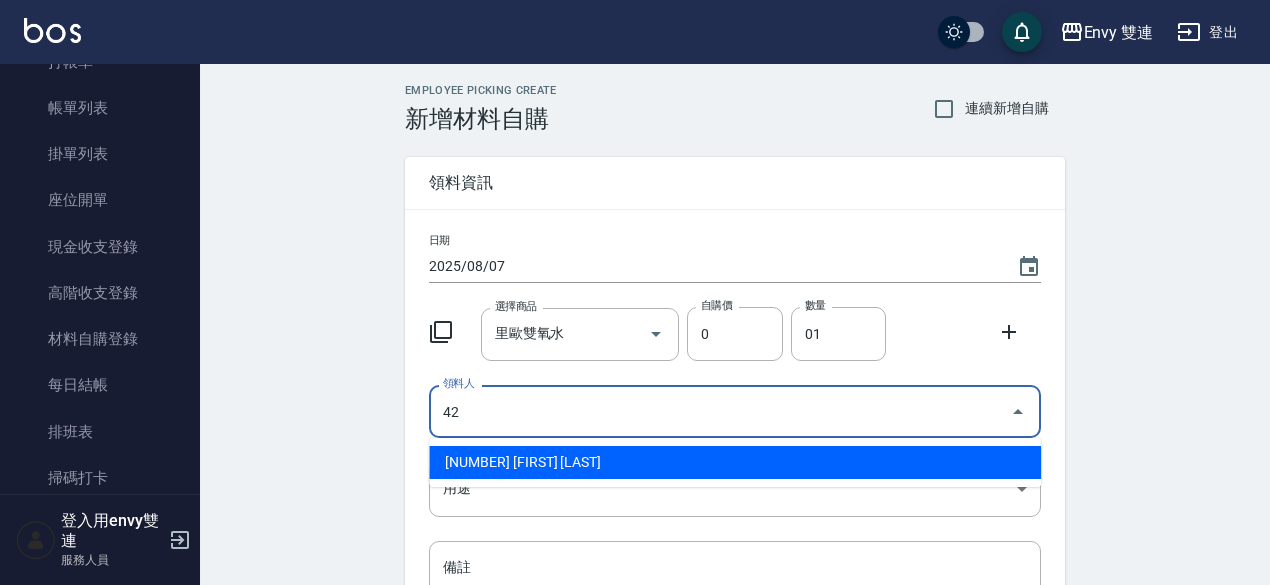 type on "[NUMBER] [FIRST] [LAST]" 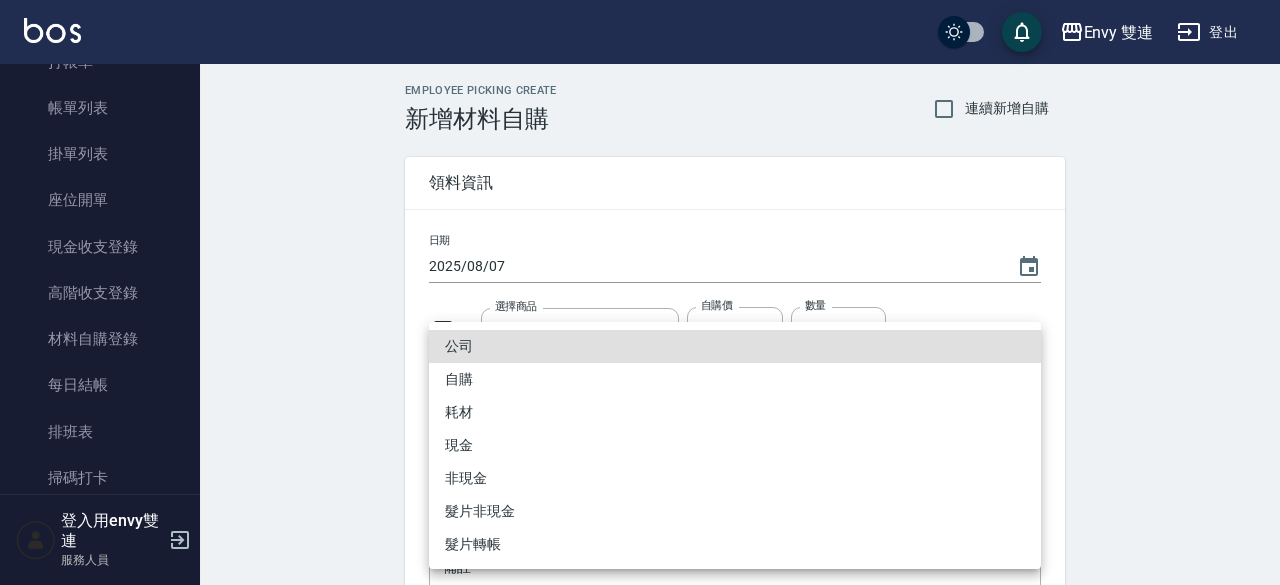 click on "Envy 雙連 登出 櫃檯作業 打帳單 帳單列表 掛單列表 座位開單 現金收支登錄 高階收支登錄 材料自購登錄 每日結帳 排班表 掃碼打卡 預約管理 預約管理 單日預約紀錄 單週預約紀錄 報表及分析 報表目錄 店家區間累計表 店家日報表 互助日報表 互助點數明細 設計師日報表 設計師排行榜 商品銷售排行榜 商品消耗明細 店販抽成明細 客戶管理 客戶列表 卡券管理 入金管理 員工及薪資 全店打卡記錄 商品管理 商品分類設定 商品列表 會員卡管理 會員卡分類設定 會員卡列表 登入用envy雙連 服務人員 Employee Picking Create 新增材料自購 連續新增自購 領料資訊 日期 [DATE] 選擇商品 里歐雙氧水 選擇商品 自購價 0 自購價 數量 01 數量 領料人 [NUMBER] [FIRST] [LAST] 領料人 用途 ​ 用途 備註 x 備註 合計： 0 新增 公司 自購 耗材 現金 非現金 髮片非現金 髮片轉帳" at bounding box center (640, 412) 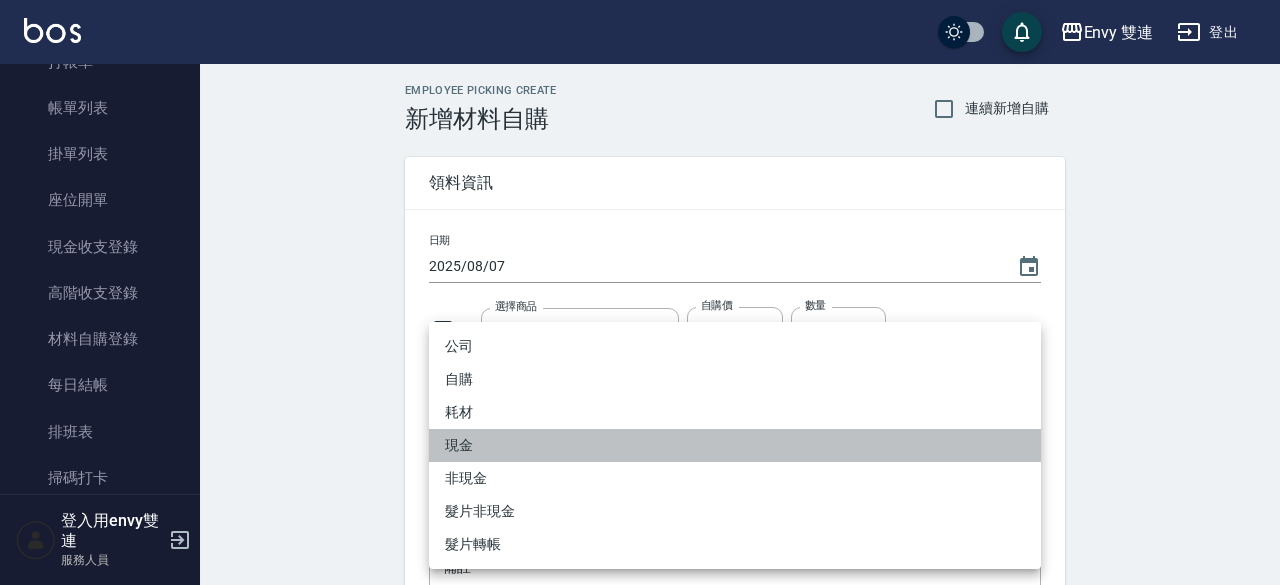 click on "現金" at bounding box center [735, 445] 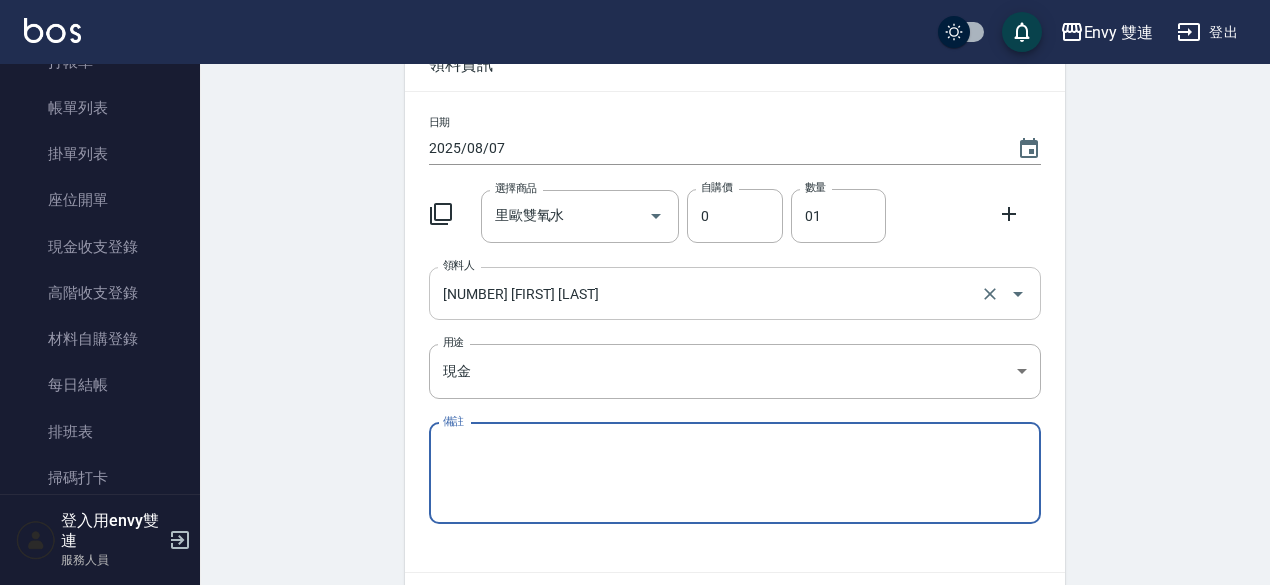 scroll, scrollTop: 114, scrollLeft: 0, axis: vertical 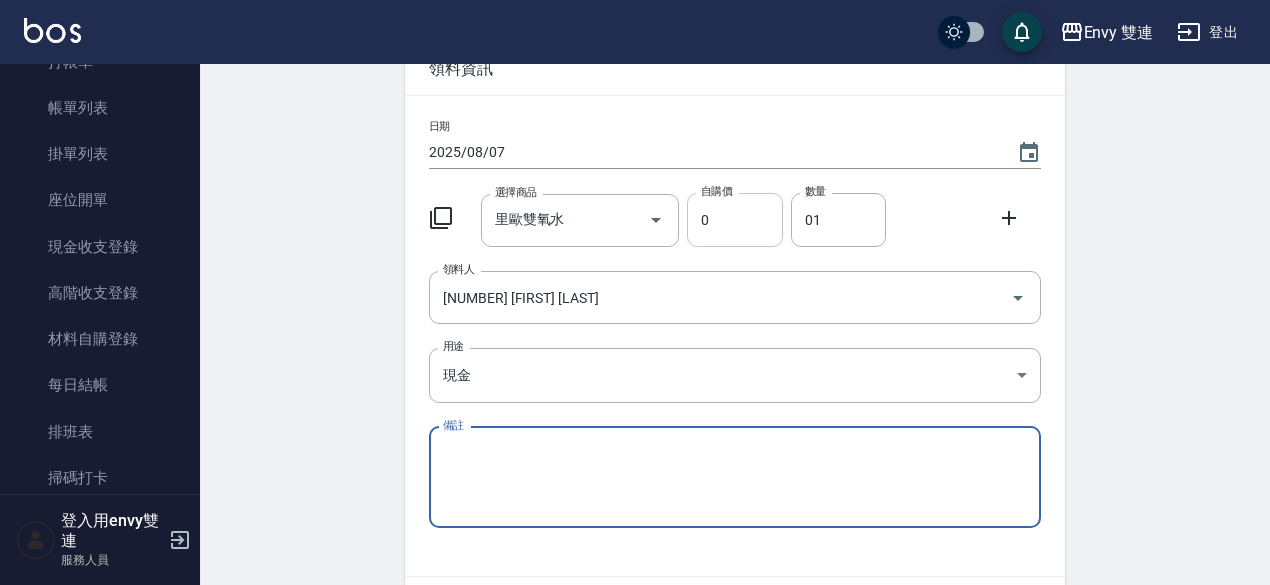 click on "0" at bounding box center (734, 220) 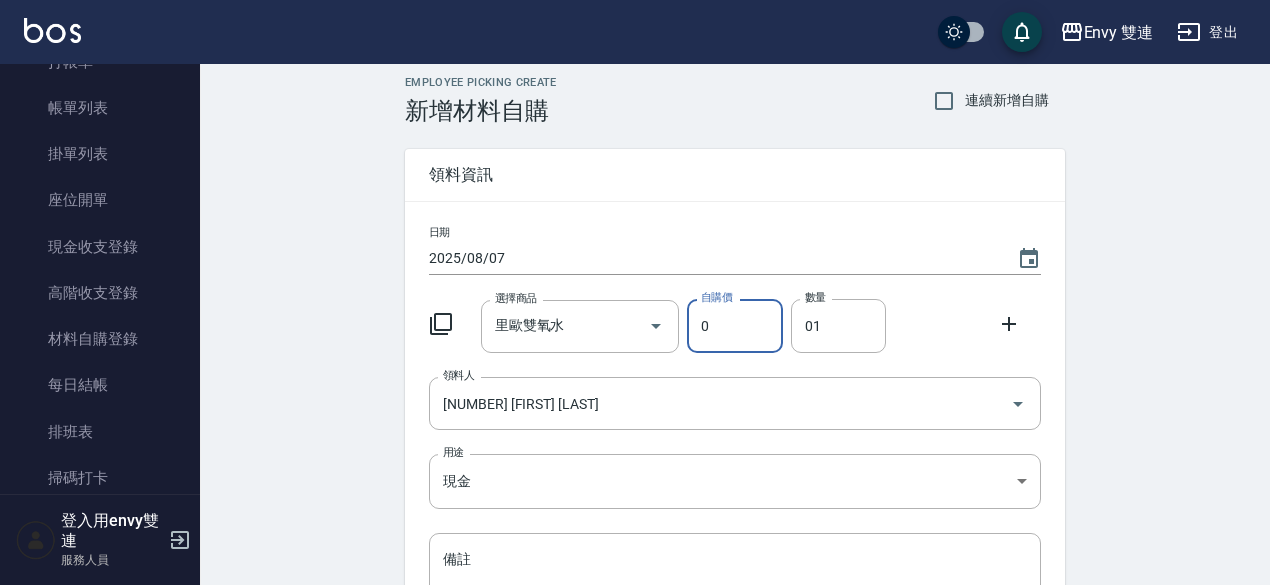 scroll, scrollTop: 0, scrollLeft: 0, axis: both 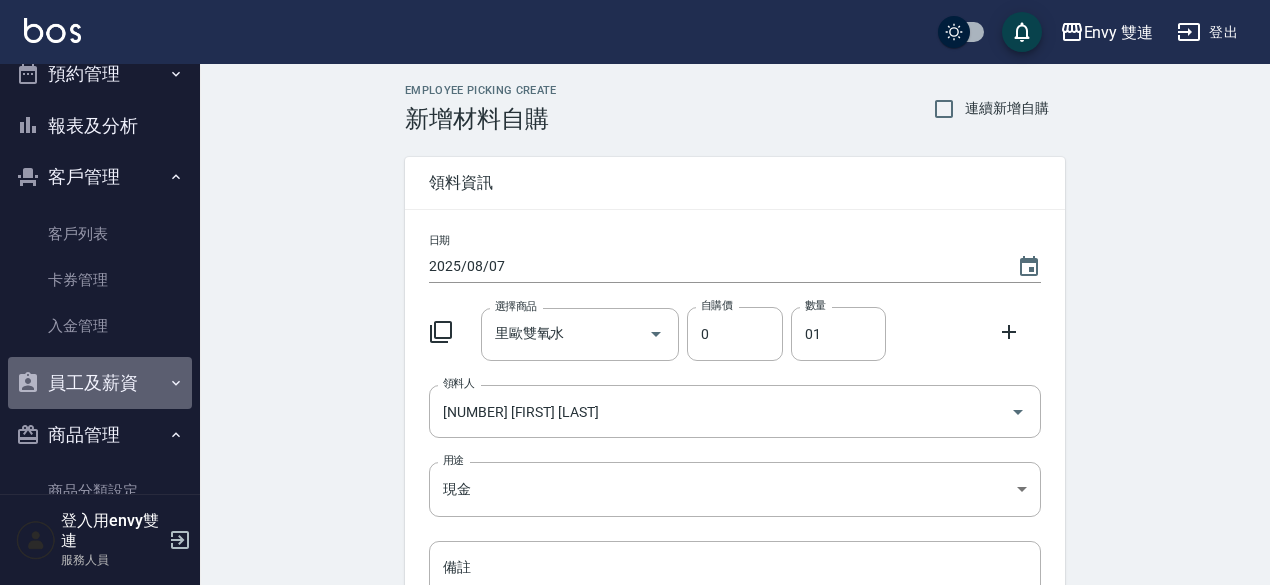 click on "員工及薪資" at bounding box center (100, 383) 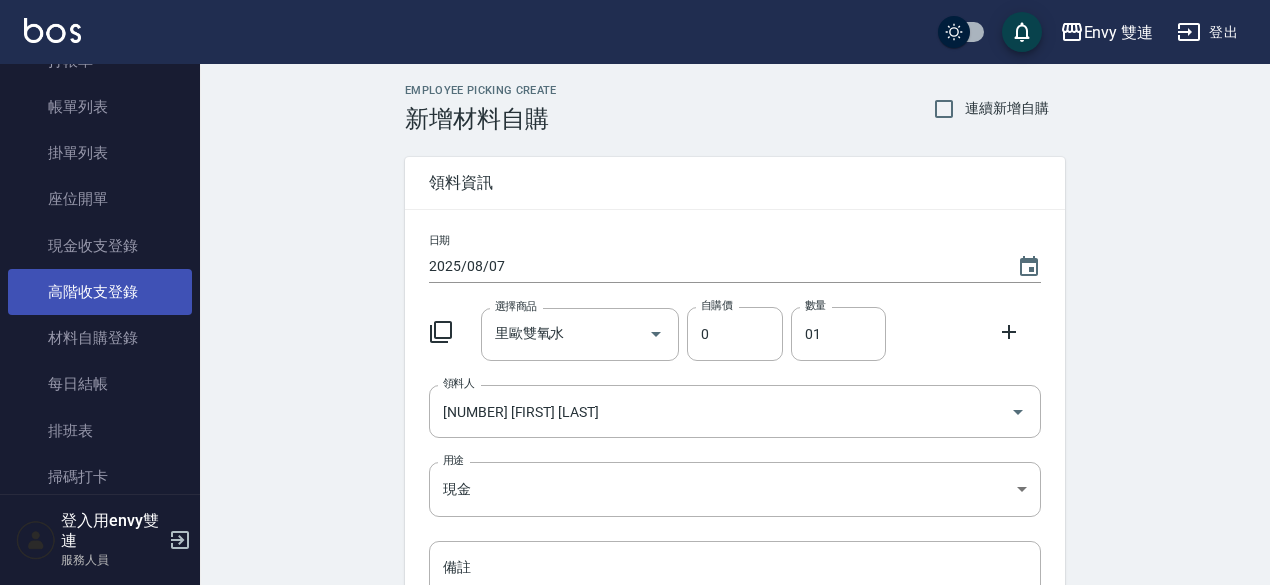 scroll, scrollTop: 123, scrollLeft: 0, axis: vertical 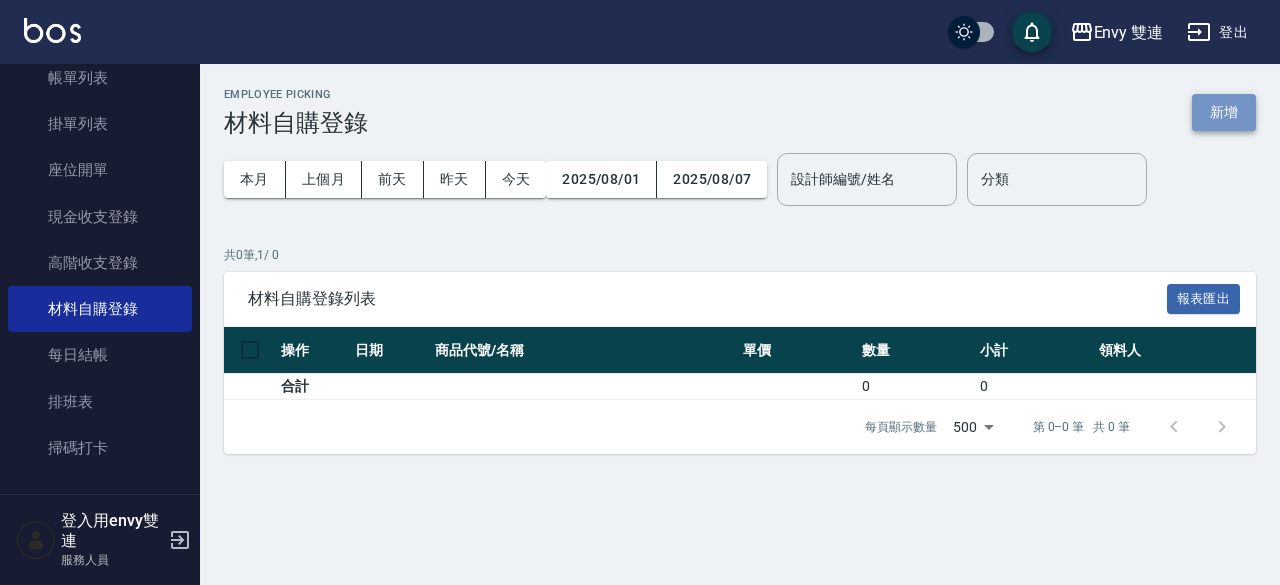 click on "新增" at bounding box center [1224, 112] 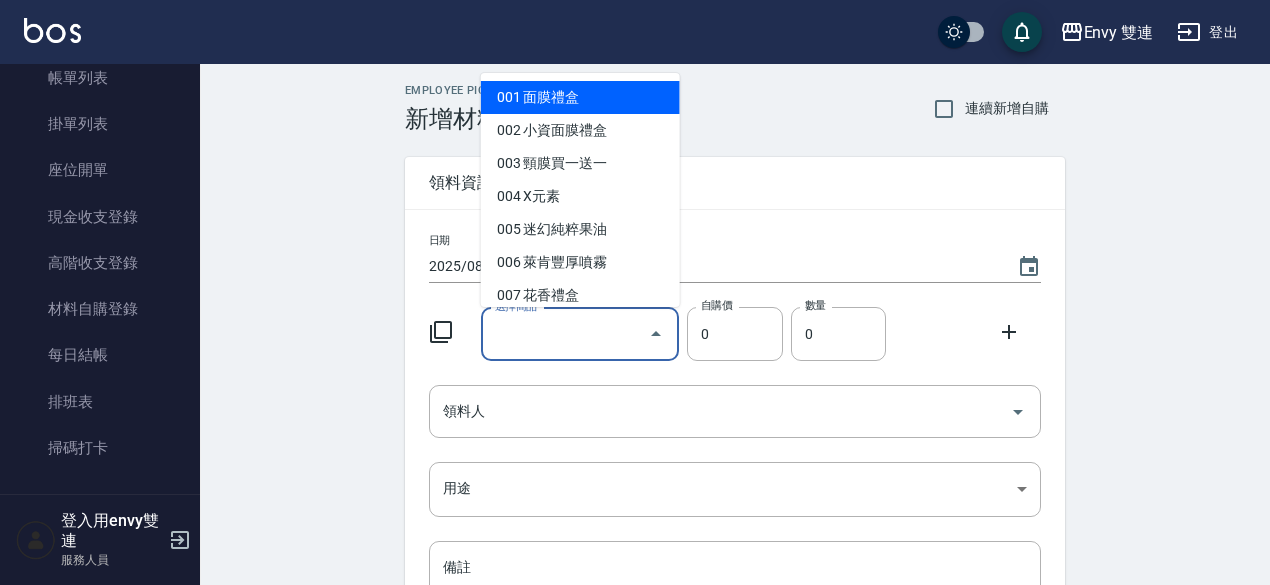 click on "選擇商品" at bounding box center [565, 334] 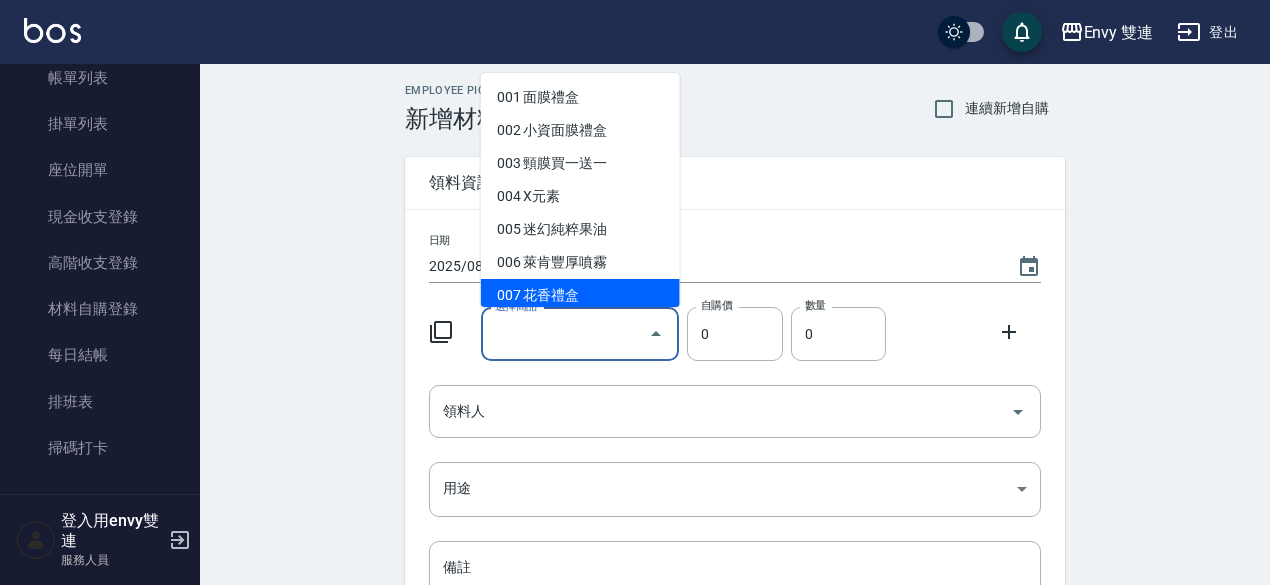 type on "里歐雙氧水" 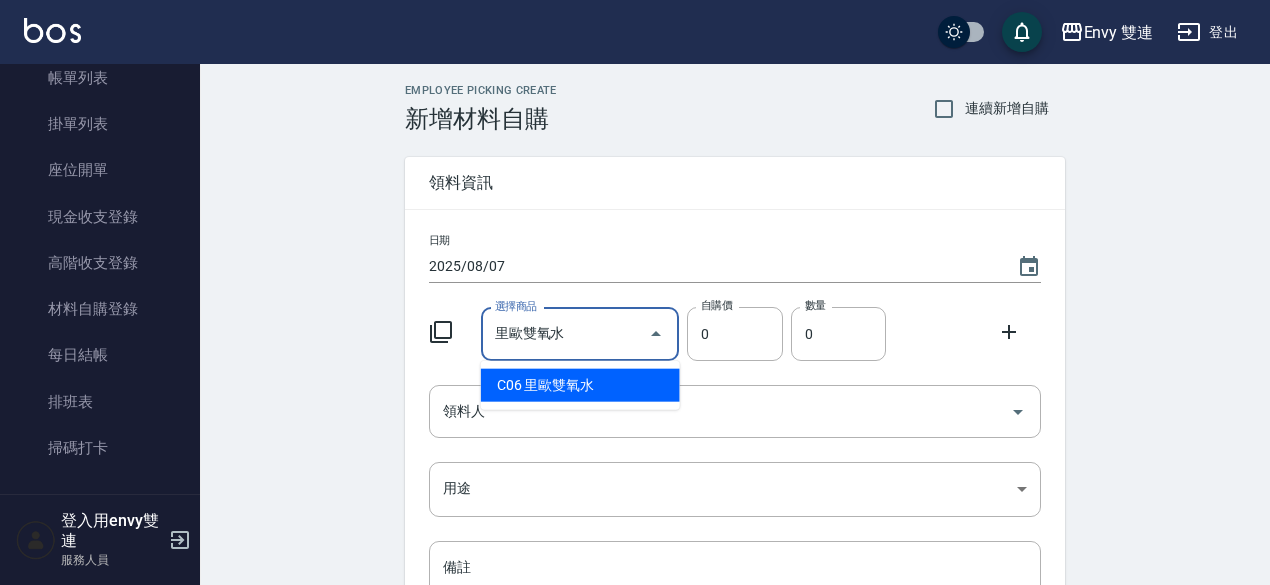 click on "C06 里歐雙氧水" at bounding box center (580, 385) 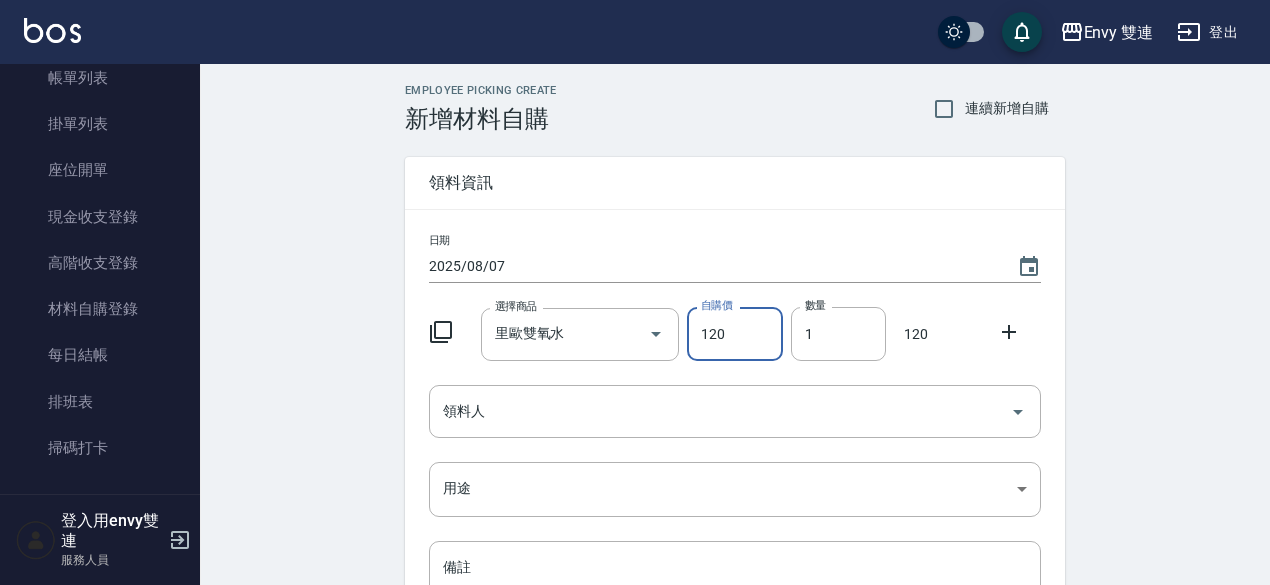 click on "120" at bounding box center (734, 334) 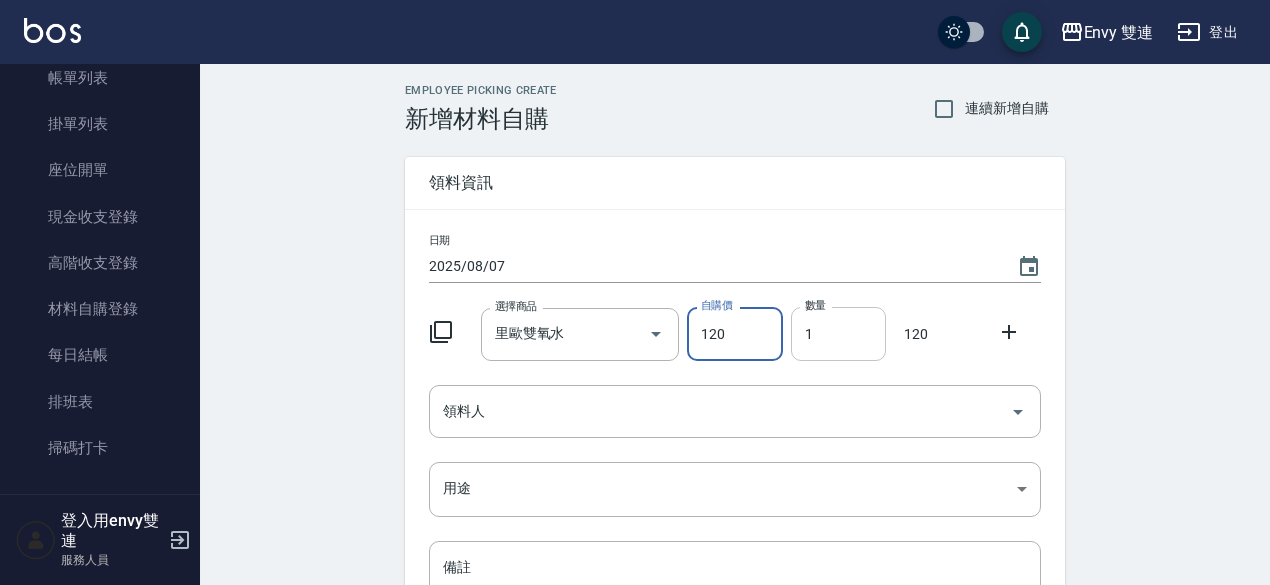 click on "1" at bounding box center (838, 334) 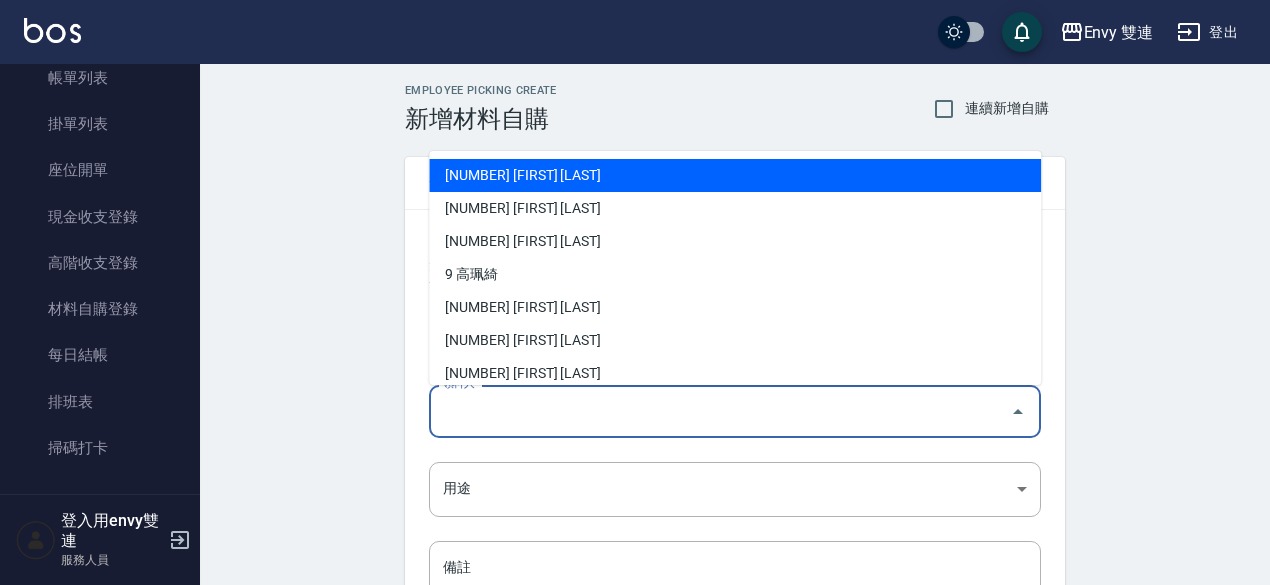 click on "領料人" at bounding box center (720, 411) 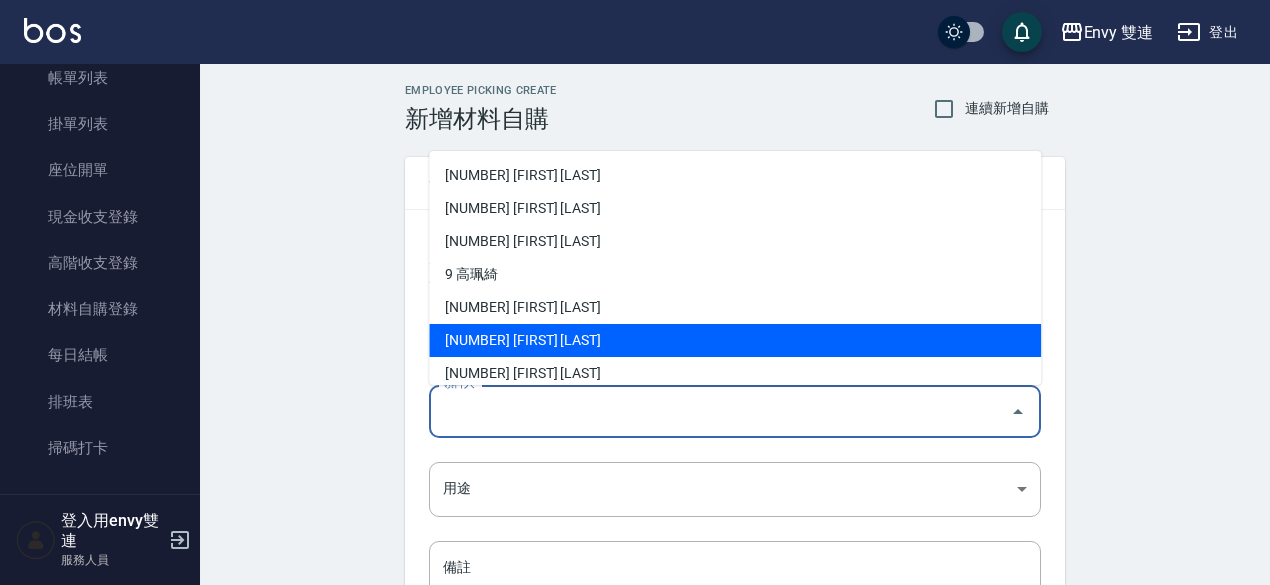 click on "[NUMBER] [FIRST] [LAST]" at bounding box center [735, 340] 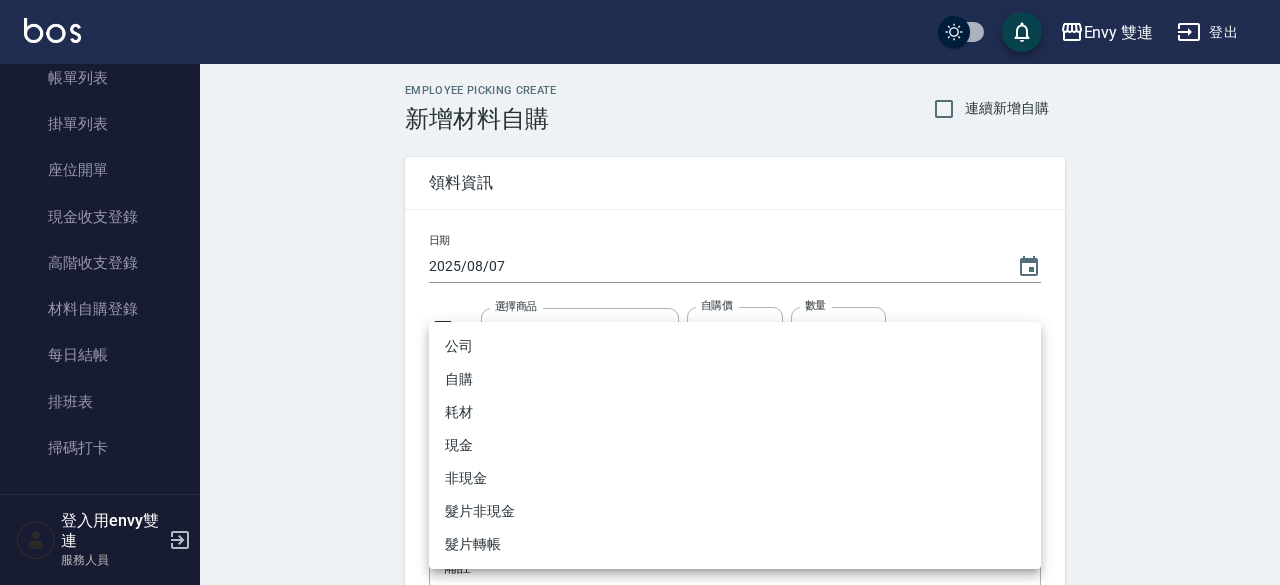 click on "Envy 雙連 登出 櫃檯作業 打帳單 帳單列表 掛單列表 座位開單 現金收支登錄 高階收支登錄 材料自購登錄 每日結帳 排班表 掃碼打卡 預約管理 預約管理 單日預約紀錄 單週預約紀錄 報表及分析 報表目錄 店家區間累計表 店家日報表 互助日報表 互助點數明細 設計師日報表 設計師排行榜 商品銷售排行榜 商品消耗明細 店販抽成明細 客戶管理 客戶列表 卡券管理 入金管理 員工及薪資 全店打卡記錄 商品管理 商品分類設定 商品列表 會員卡管理 會員卡分類設定 會員卡列表 登入用envy雙連 服務人員 Employee Picking Create 新增材料自購 連續新增自購 領料資訊 日期 [DATE] 選擇商品 里歐雙氧水 選擇商品 自購價 120 自購價 數量 1 數量 120 領料人 [FIRST] [LAST] 領料人 用途 ​ 用途 備註 x 備註 合計： 120 新增 公司 自購 耗材 現金 非現金 髮片非現金 髮片轉帳" at bounding box center [640, 412] 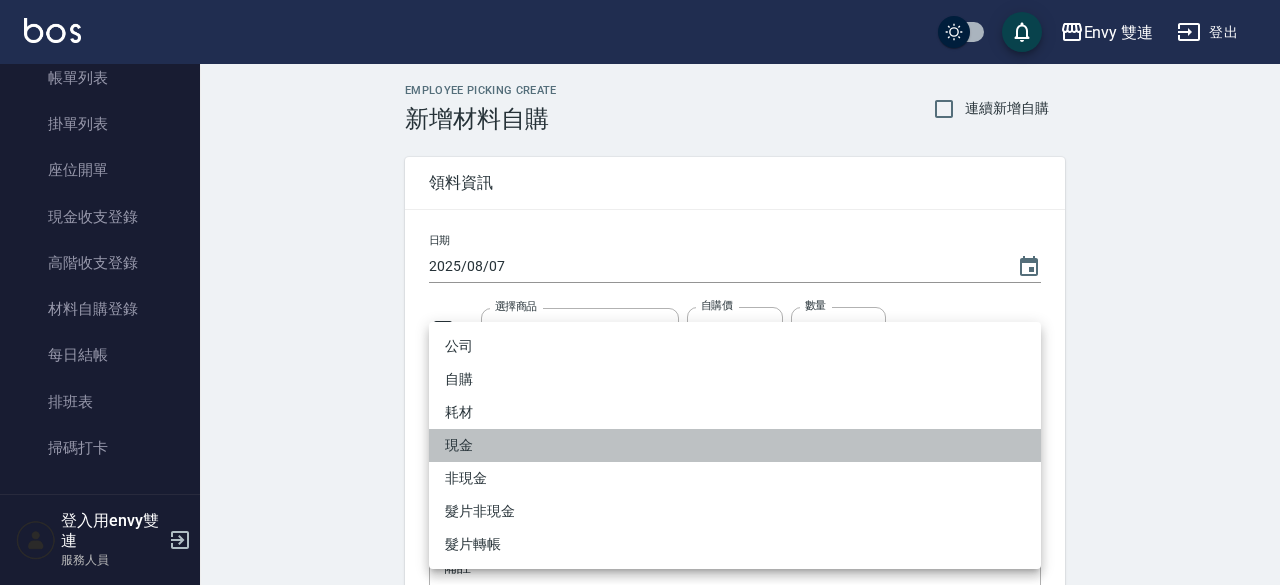 click on "現金" at bounding box center (735, 445) 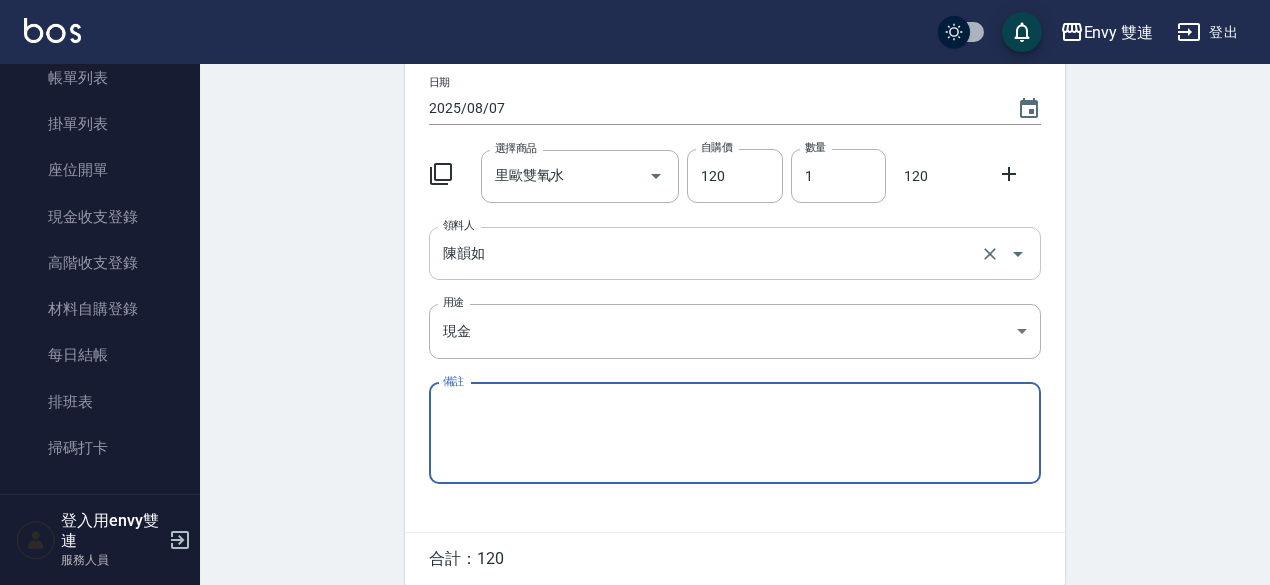 click on "備註" at bounding box center [735, 433] 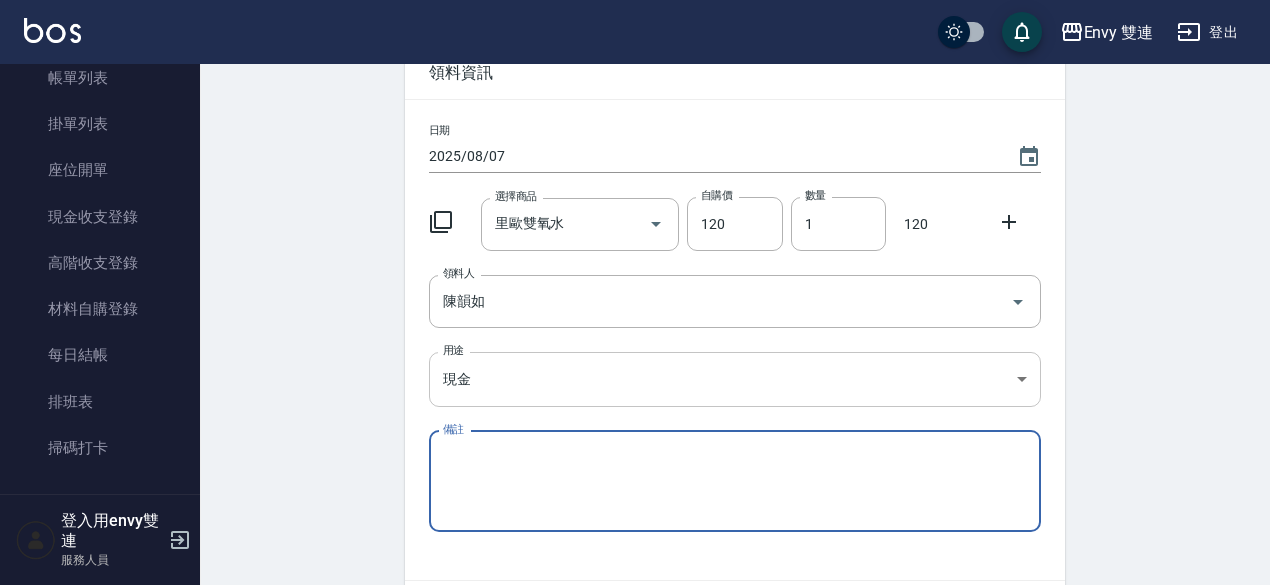scroll, scrollTop: 0, scrollLeft: 0, axis: both 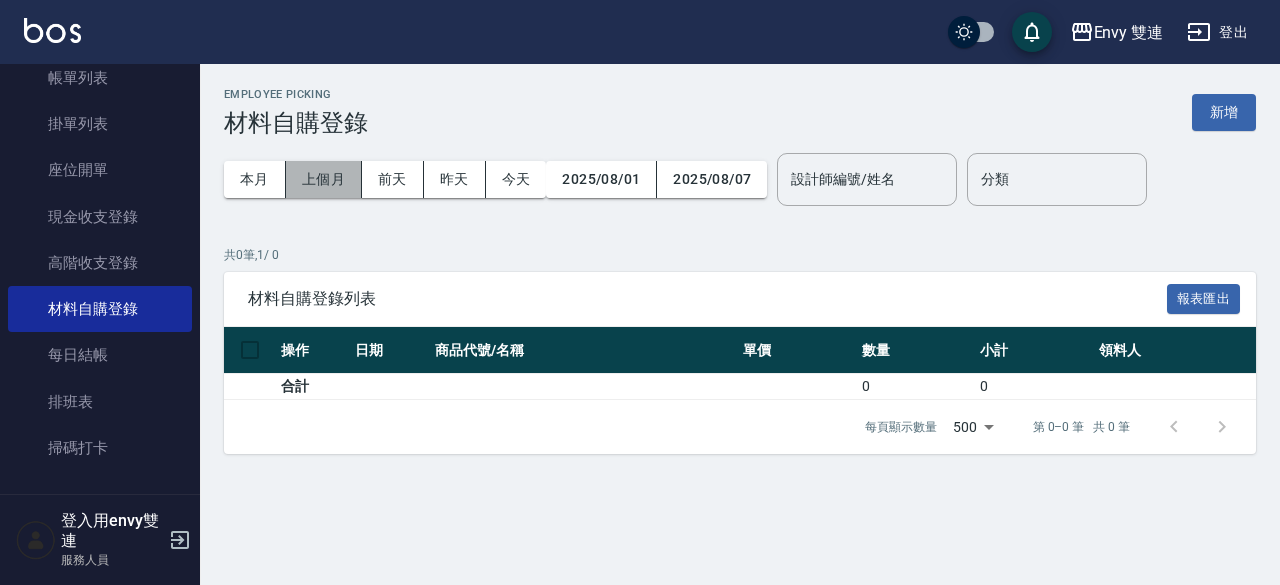 click on "上個月" at bounding box center [324, 179] 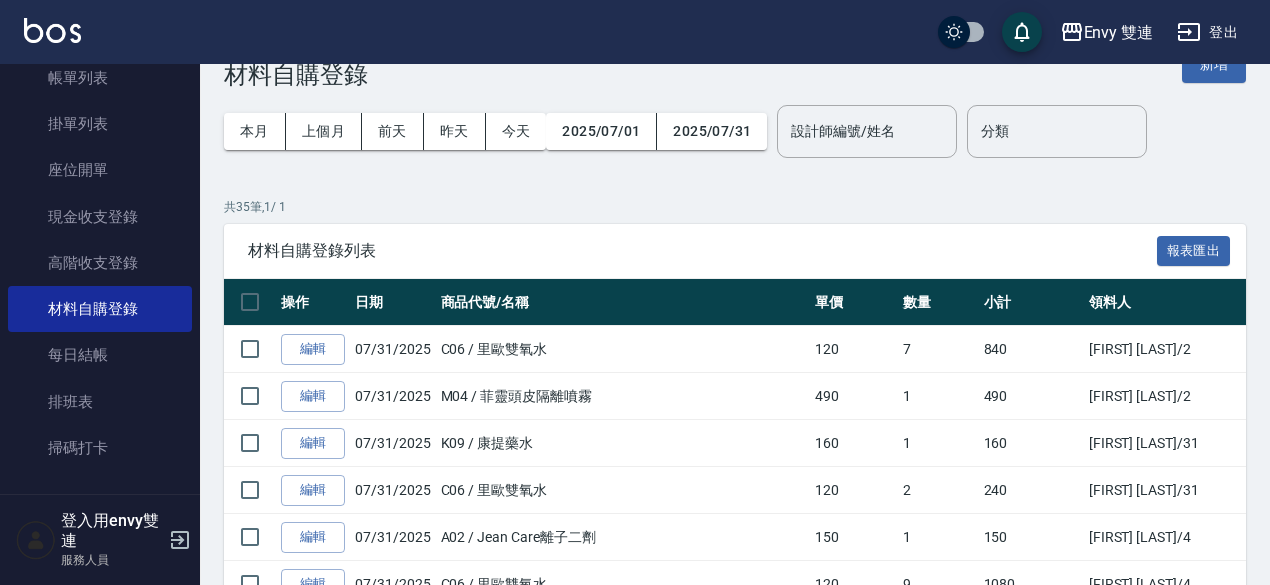 scroll, scrollTop: 0, scrollLeft: 0, axis: both 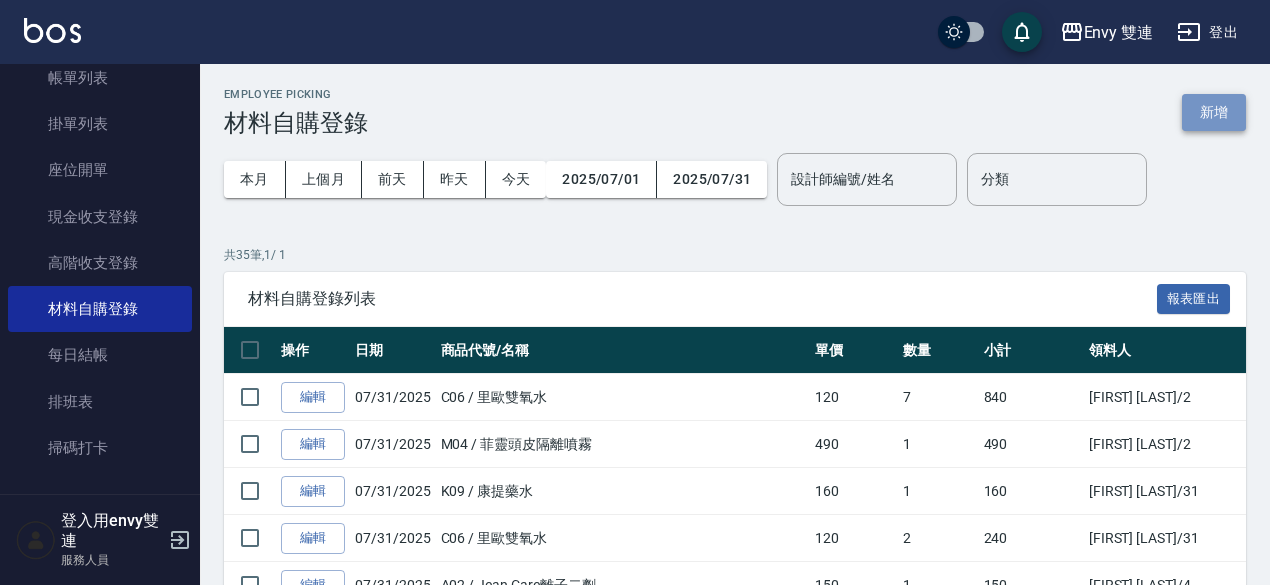 click on "新增" at bounding box center (1214, 112) 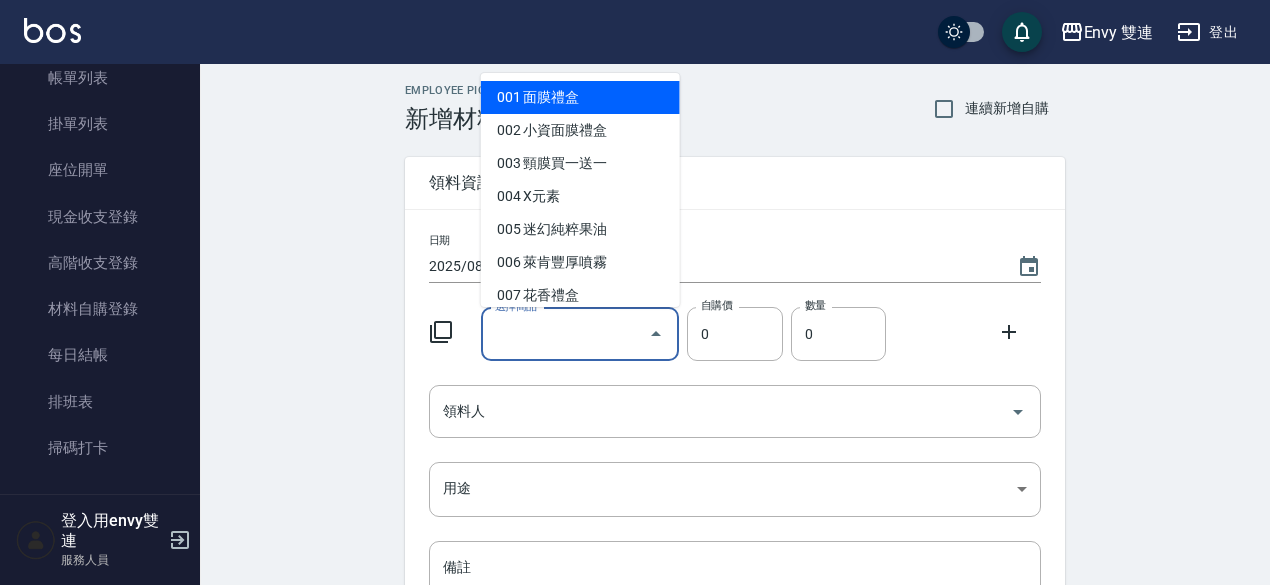 click on "選擇商品" at bounding box center [565, 334] 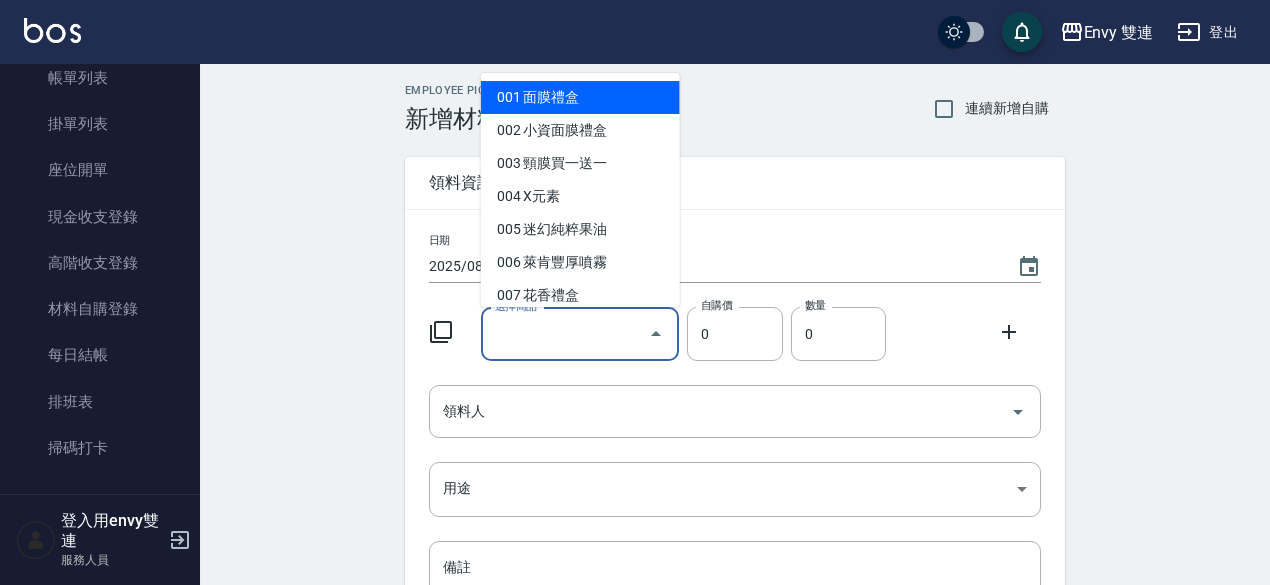 type on "里歐雙氧水" 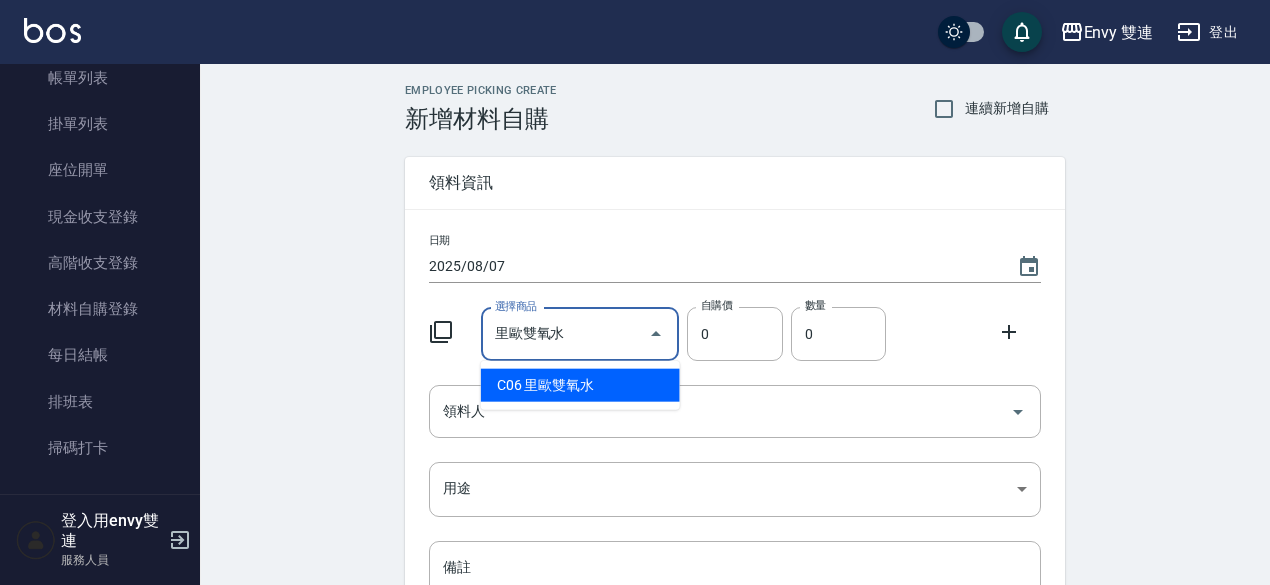click on "C06 里歐雙氧水" at bounding box center (580, 385) 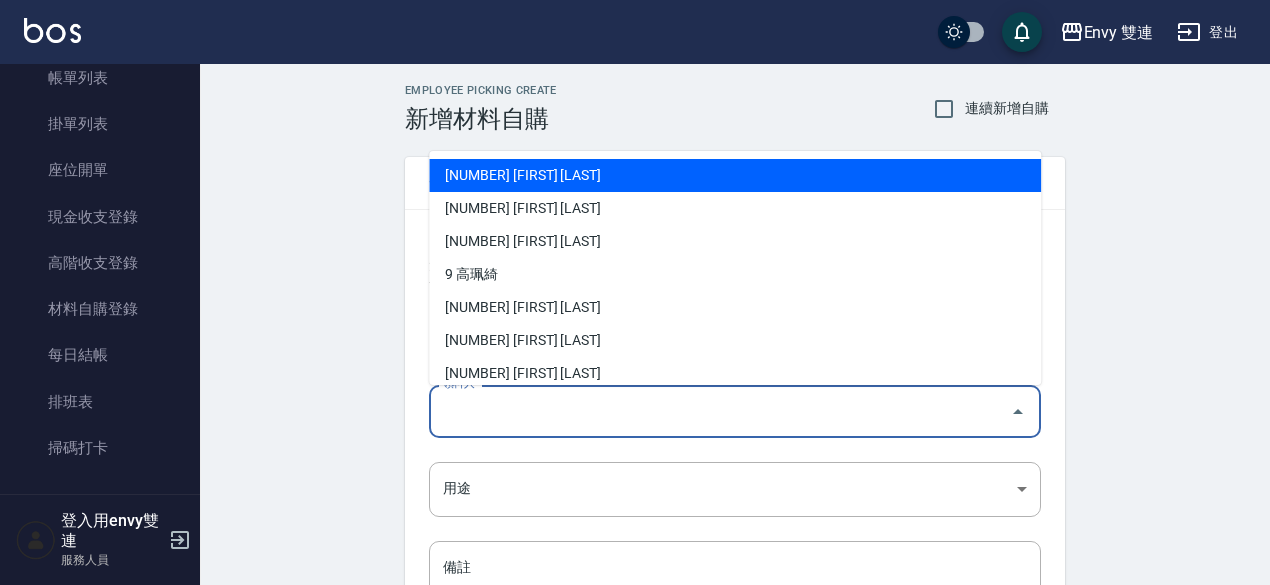click on "領料人" at bounding box center [720, 411] 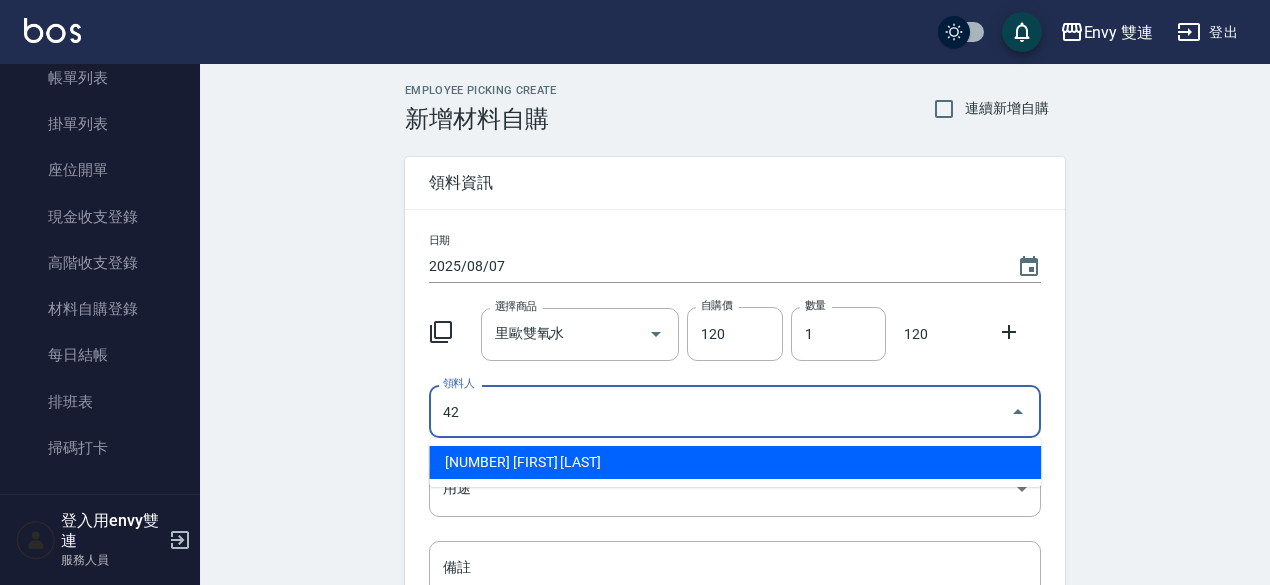 type on "[NUMBER] [FIRST] [LAST]" 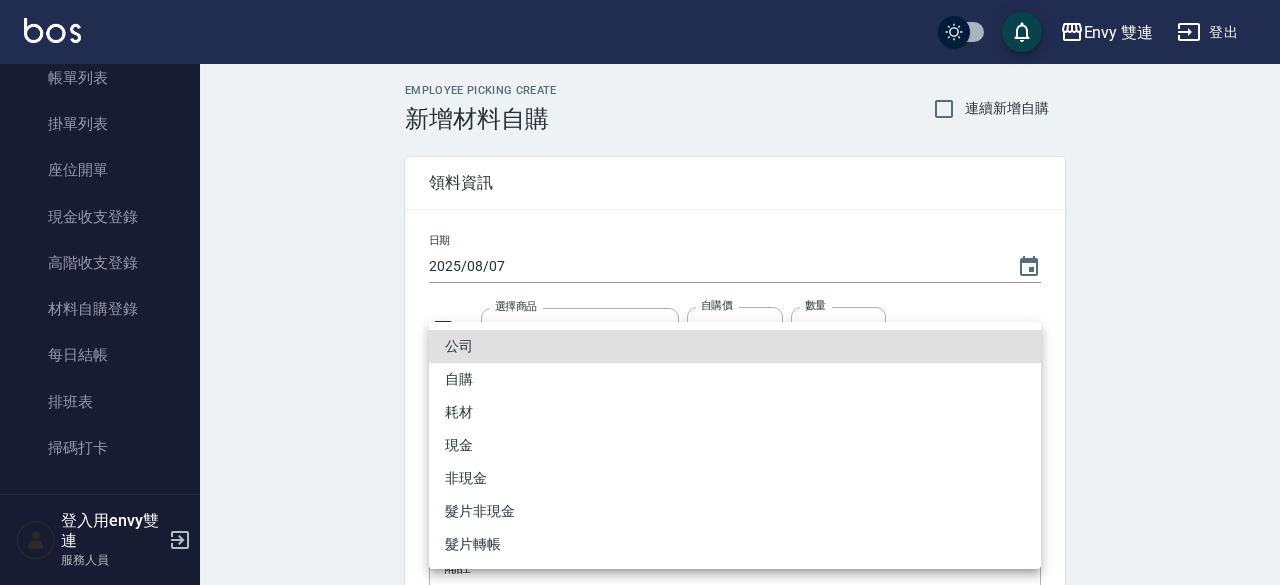 click on "Envy 雙連 登出 櫃檯作業 打帳單 帳單列表 掛單列表 座位開單 現金收支登錄 高階收支登錄 材料自購登錄 每日結帳 排班表 掃碼打卡 預約管理 預約管理 單日預約紀錄 單週預約紀錄 報表及分析 報表目錄 店家區間累計表 店家日報表 互助日報表 互助點數明細 設計師日報表 設計師排行榜 商品銷售排行榜 商品消耗明細 店販抽成明細 客戶管理 客戶列表 卡券管理 入金管理 員工及薪資 全店打卡記錄 商品管理 商品分類設定 商品列表 會員卡管理 會員卡分類設定 會員卡列表 登入用envy雙連 服務人員 Employee Picking Create 新增材料自購 連續新增自購 領料資訊 日期 [DATE] 選擇商品 里歐雙氧水 選擇商品 自購價 120 自購價 數量 1 數量 120 領料人 [NUMBER] [FIRST] [LAST] 領料人 用途 ​ 用途 備註 x 備註 合計： 120 新增 公司 自購 耗材 現金 非現金 髮片非現金 髮片轉帳" at bounding box center [640, 412] 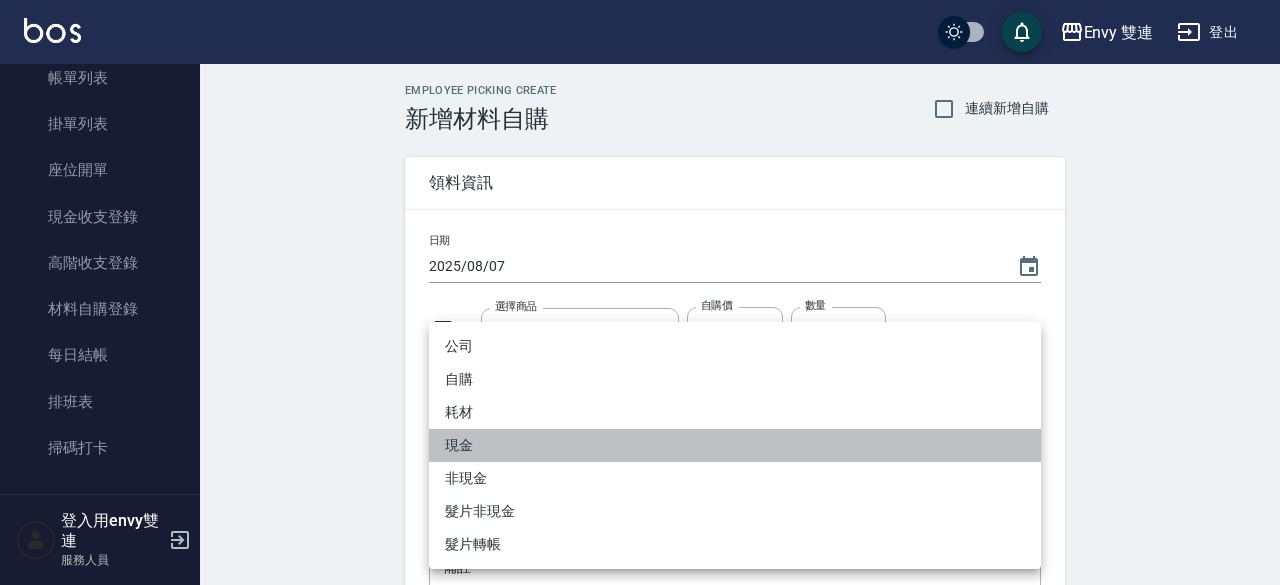 click on "現金" at bounding box center [735, 445] 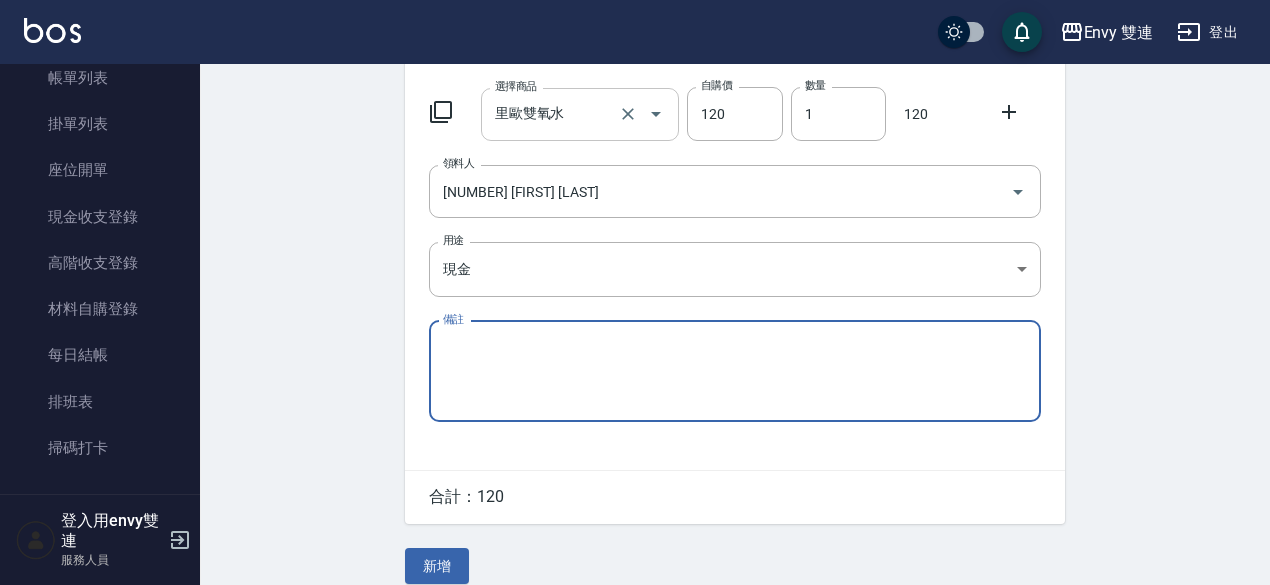 scroll, scrollTop: 240, scrollLeft: 0, axis: vertical 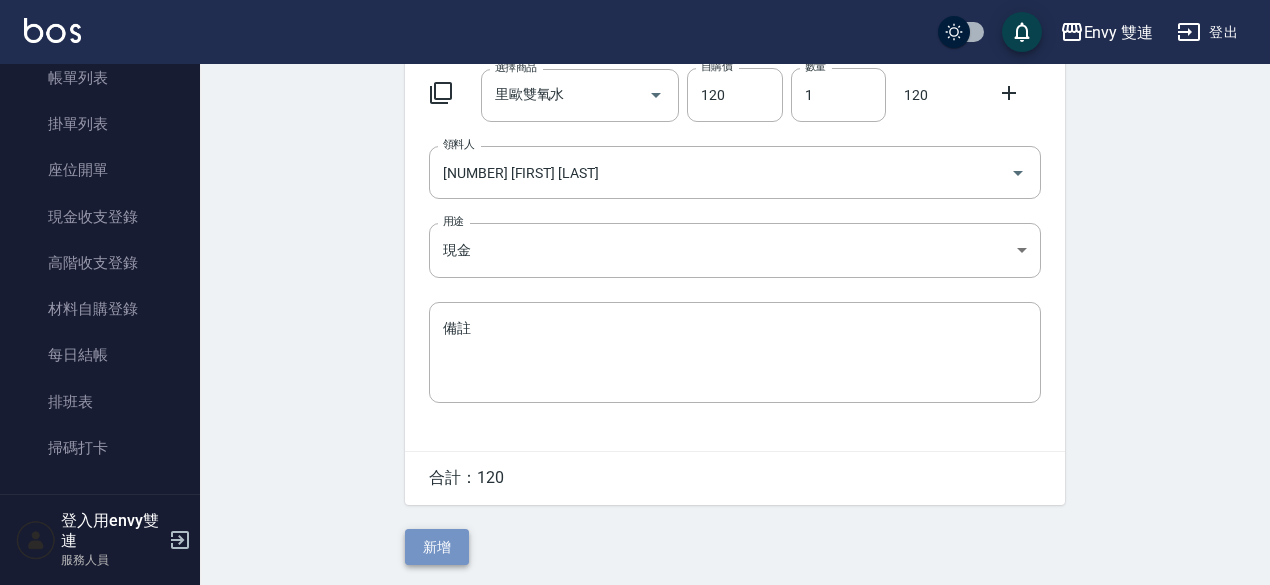 click on "新增" at bounding box center (437, 547) 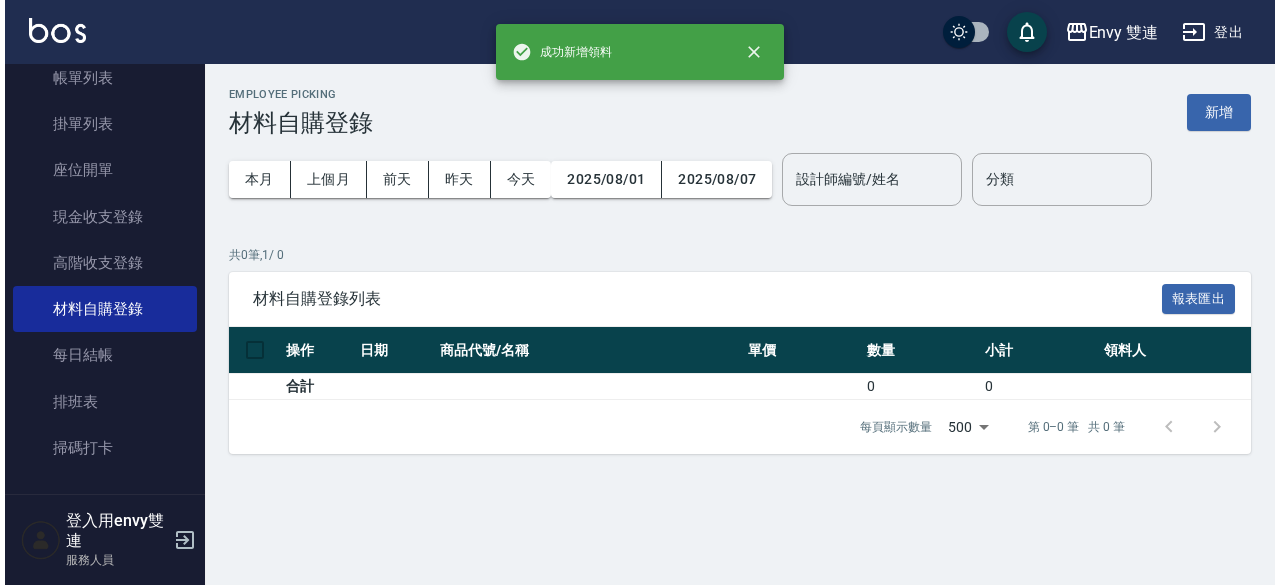 scroll, scrollTop: 0, scrollLeft: 0, axis: both 